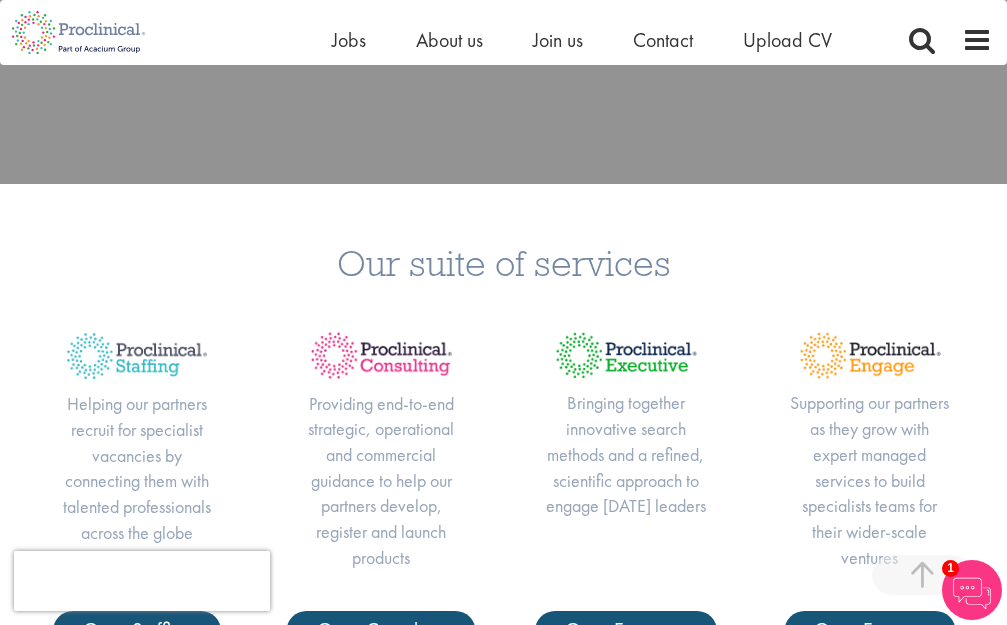 scroll, scrollTop: 0, scrollLeft: 0, axis: both 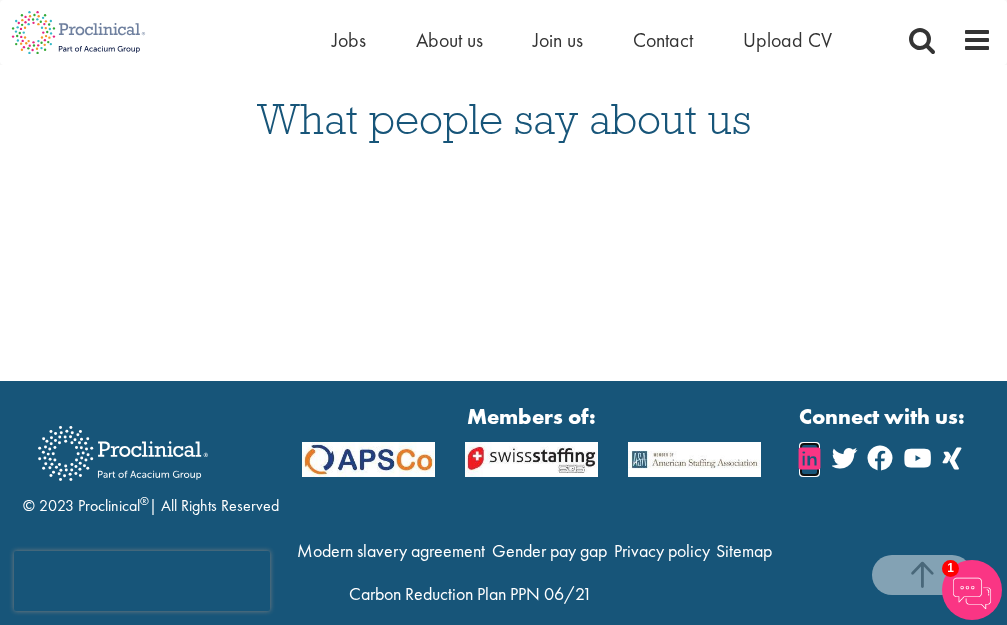 click at bounding box center [809, 458] 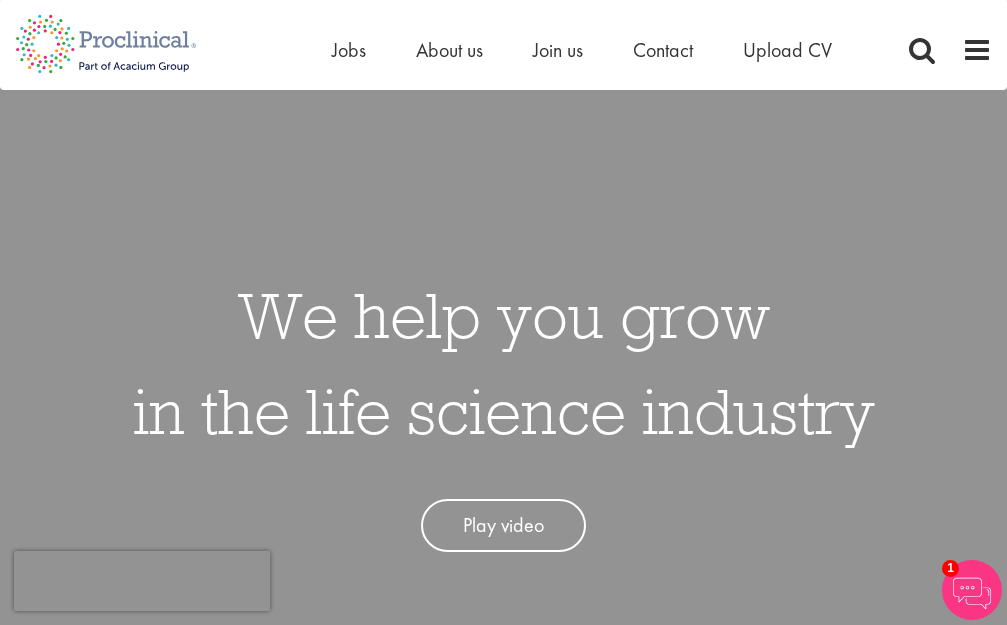 scroll, scrollTop: 0, scrollLeft: 0, axis: both 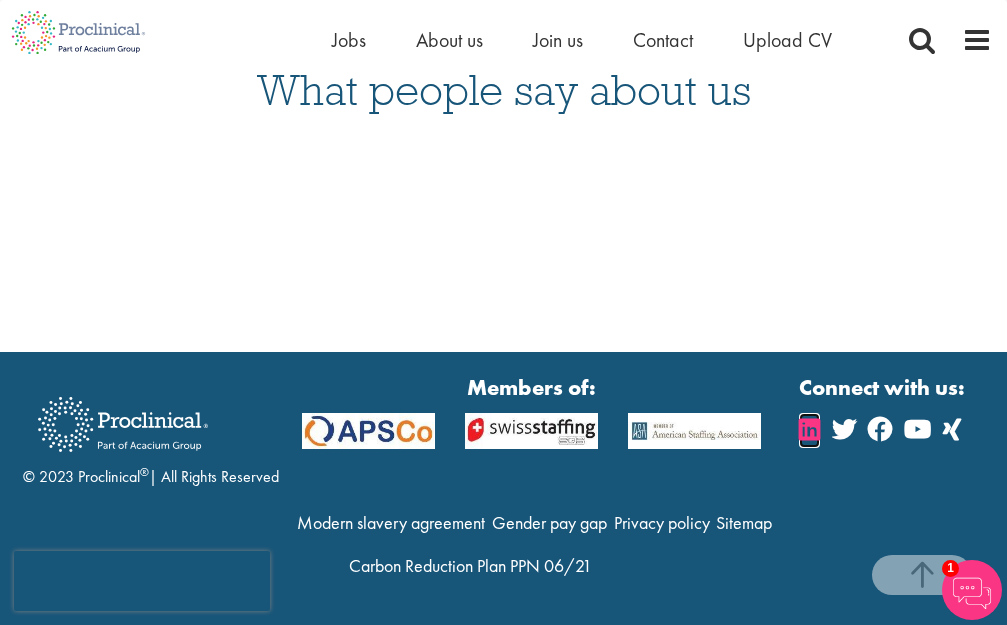 click at bounding box center [809, 429] 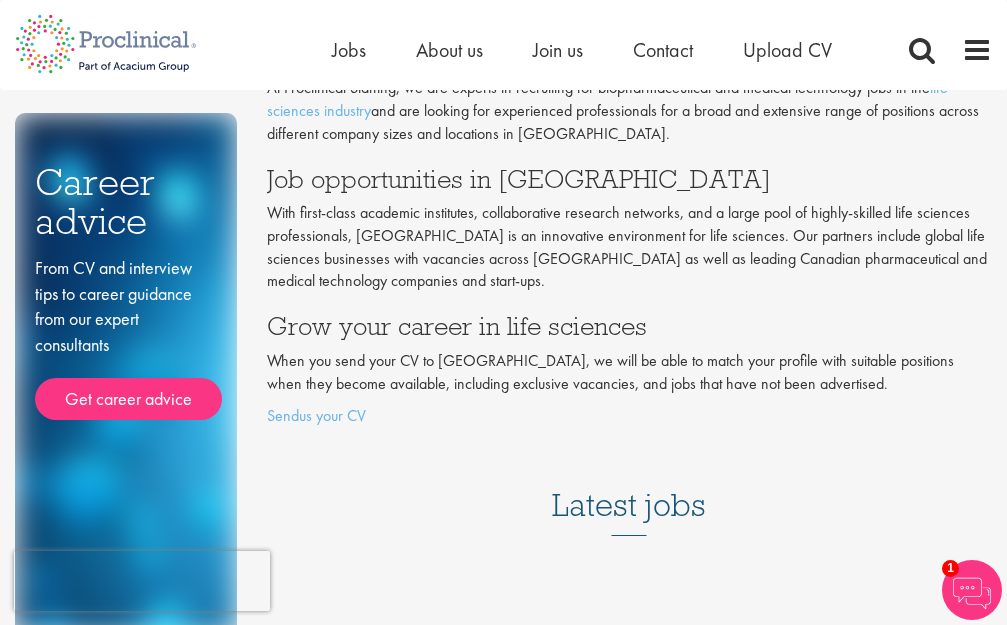 scroll, scrollTop: 0, scrollLeft: 0, axis: both 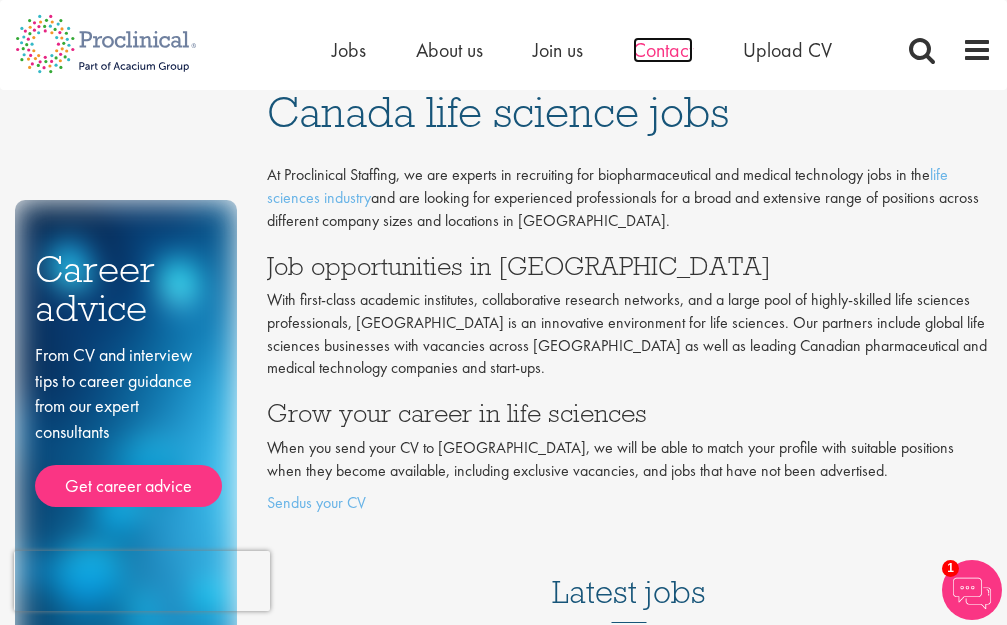 click on "Contact" at bounding box center [663, 50] 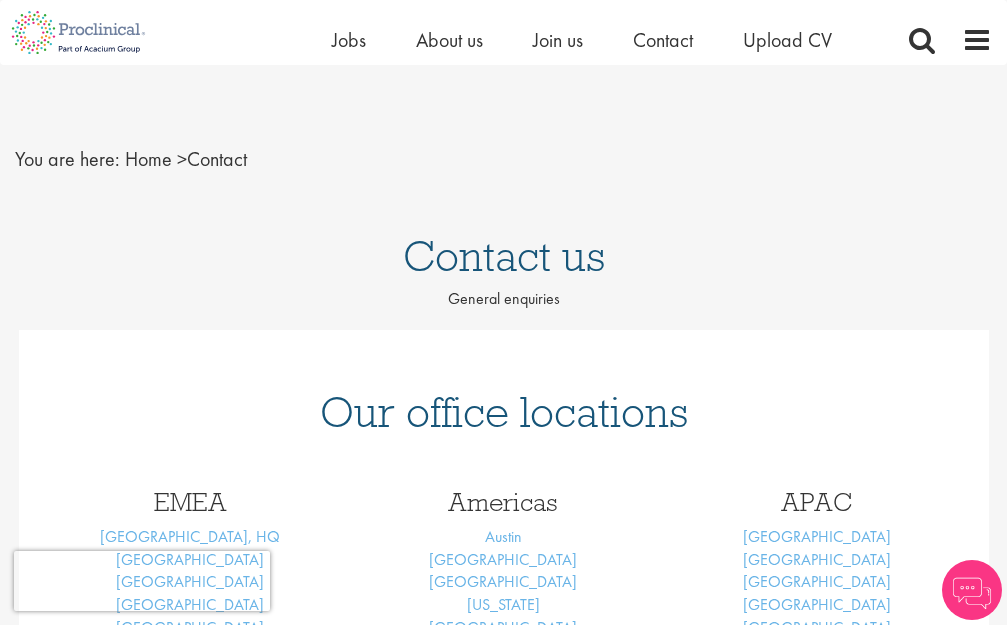 scroll, scrollTop: 300, scrollLeft: 0, axis: vertical 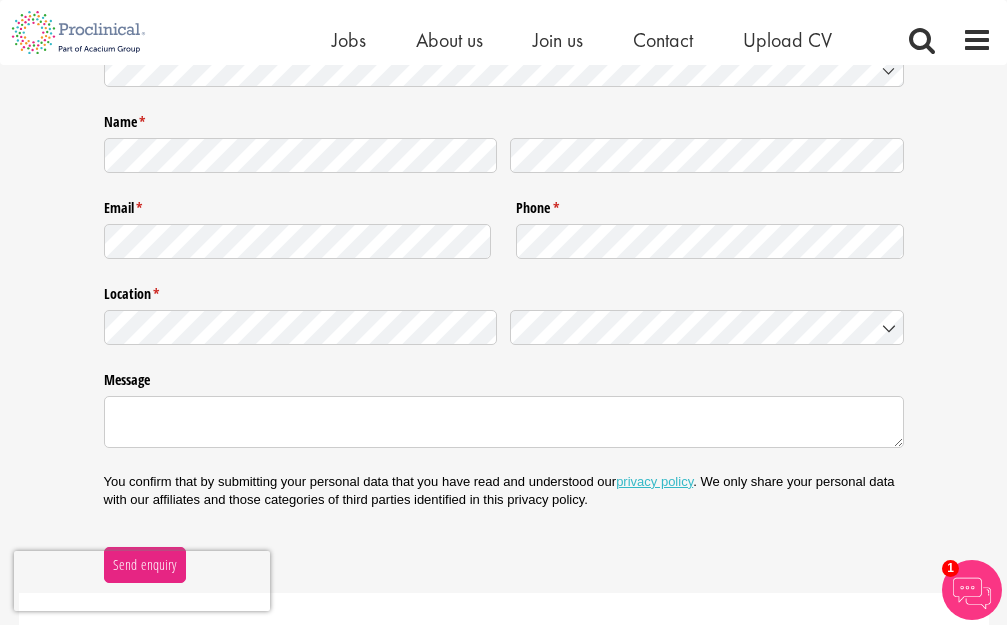 click 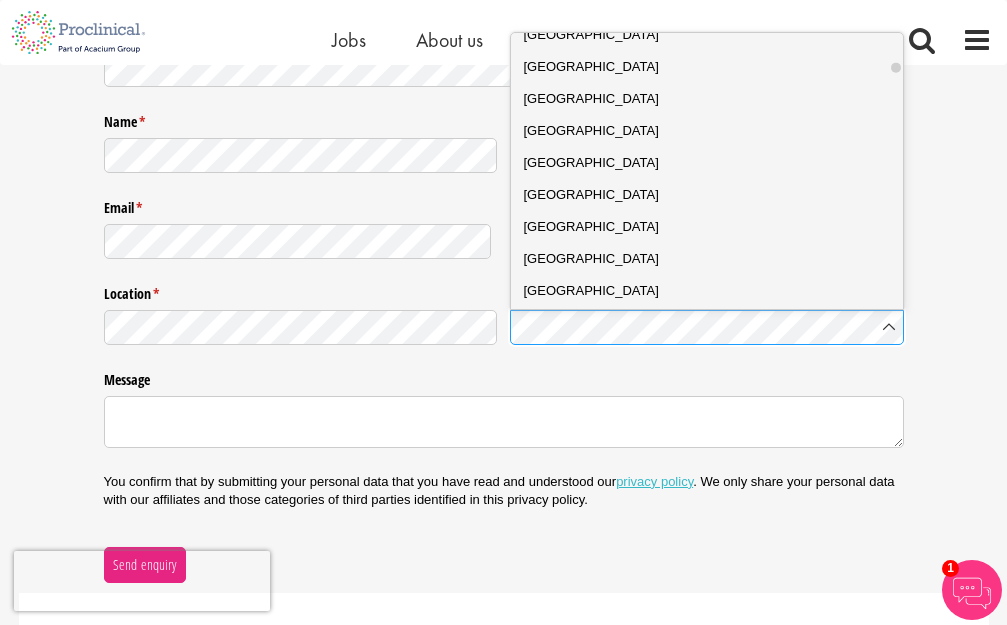 scroll, scrollTop: 900, scrollLeft: 0, axis: vertical 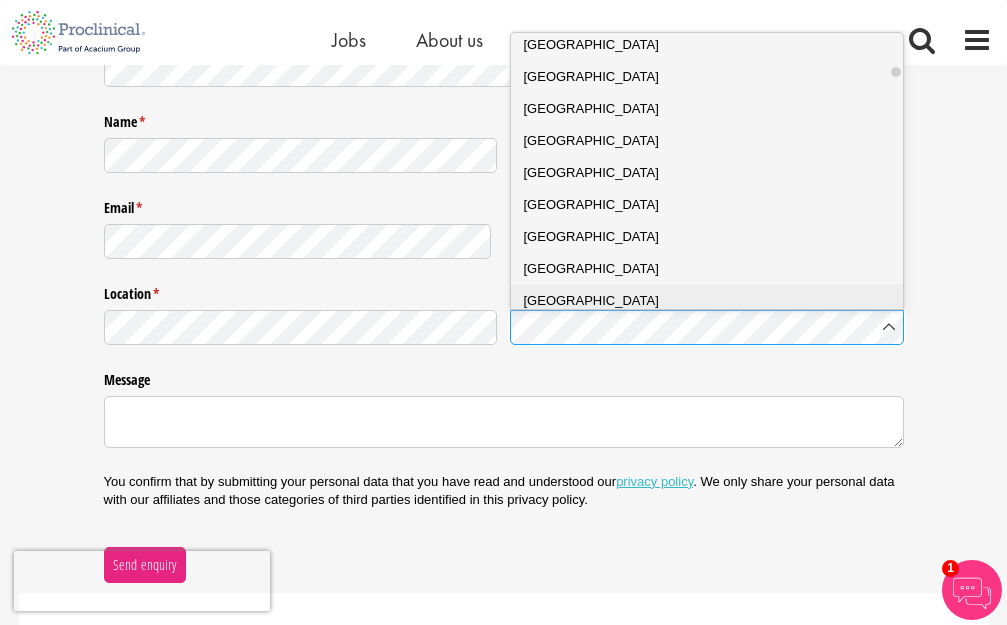 click on "Canada" at bounding box center (591, 300) 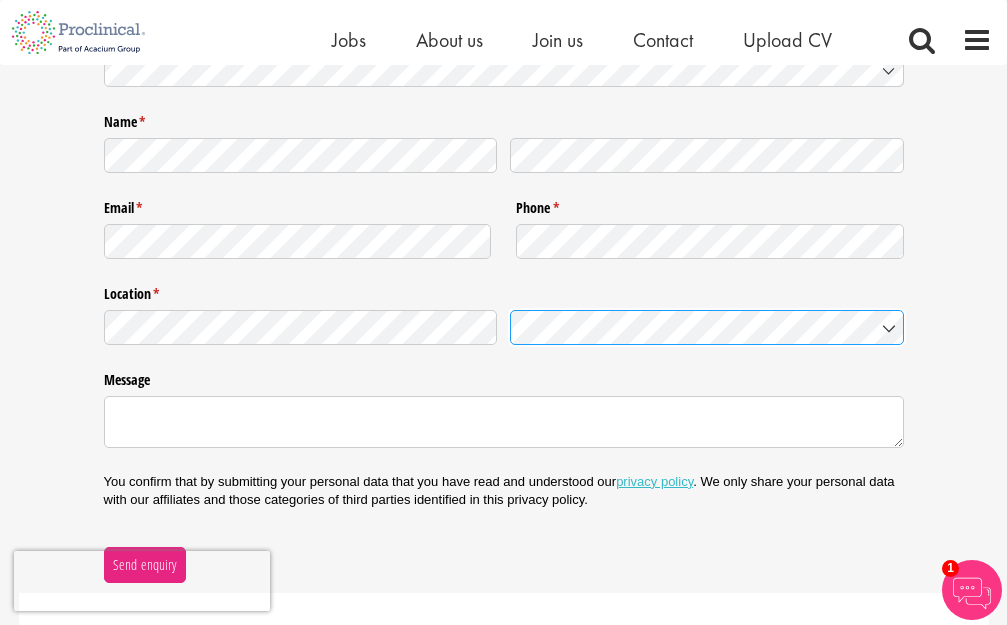 scroll, scrollTop: 908, scrollLeft: 0, axis: vertical 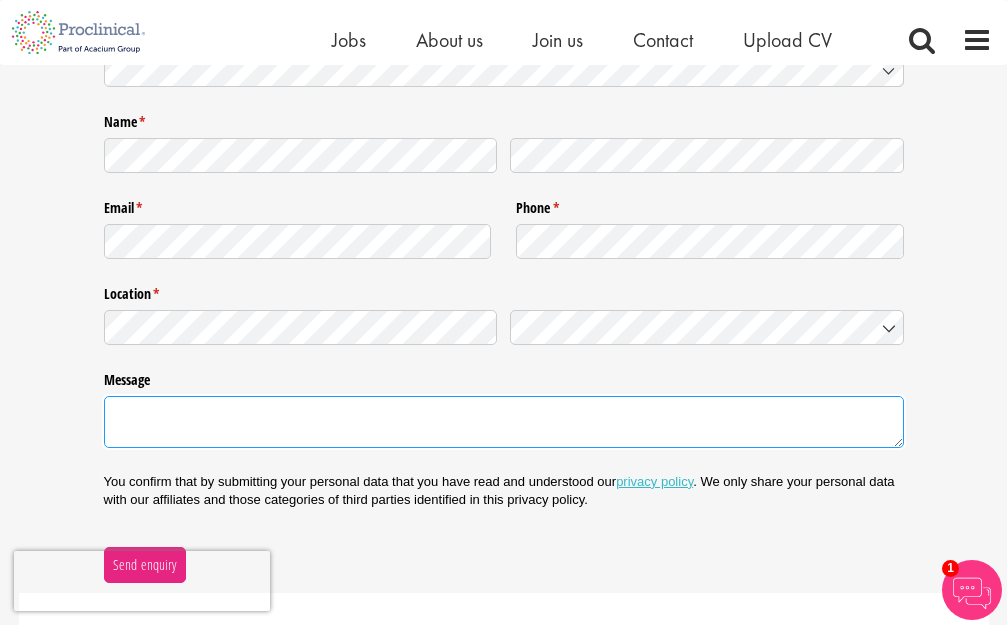 click on "Message" at bounding box center (504, 422) 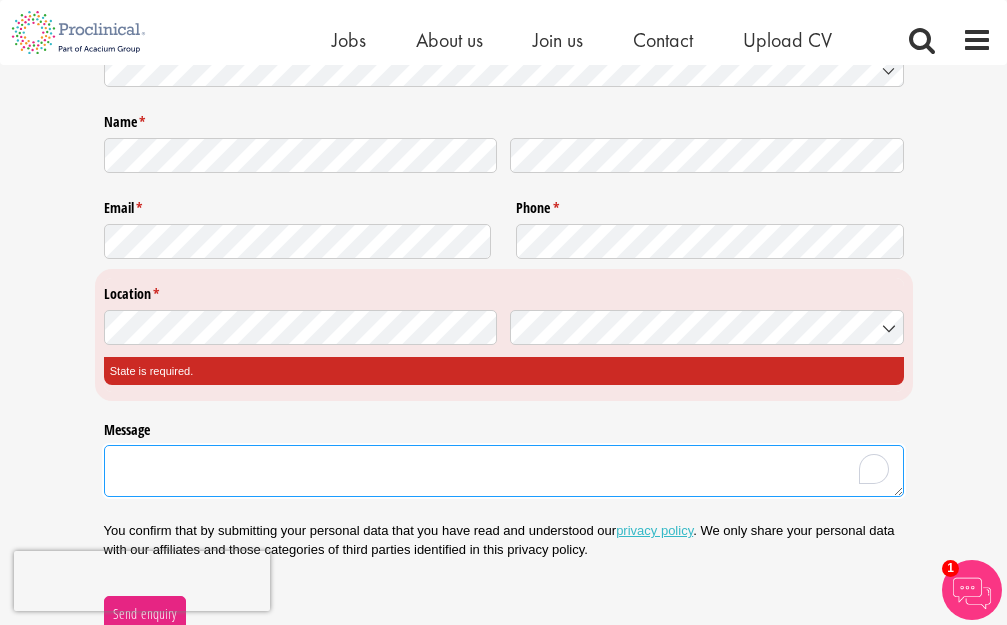 paste on "I am seeking suitable roles as a clinical trial scientist in either a pharmaceutical university/hospital setting. I have experience in oncology/rare diseases, and neurology/psychology.
I have worked in all phases in clinical trials, including experimental( end point selection)
I already have the Canadian visa application processed - pending is just the contract
Please can you kindly assist me
I look forward to your reply
Thanks
Angelina" 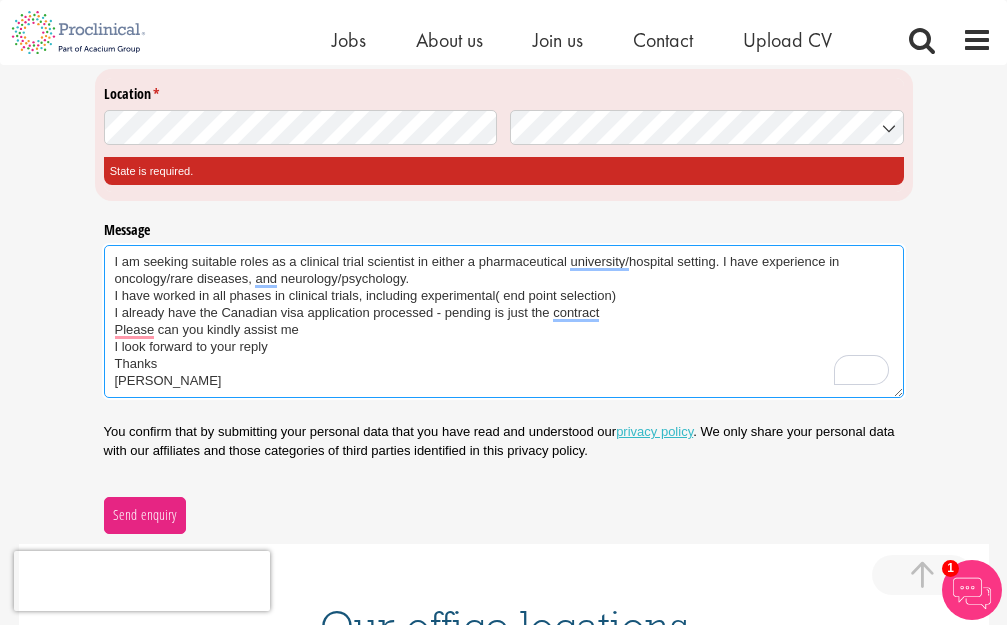 scroll, scrollTop: 400, scrollLeft: 0, axis: vertical 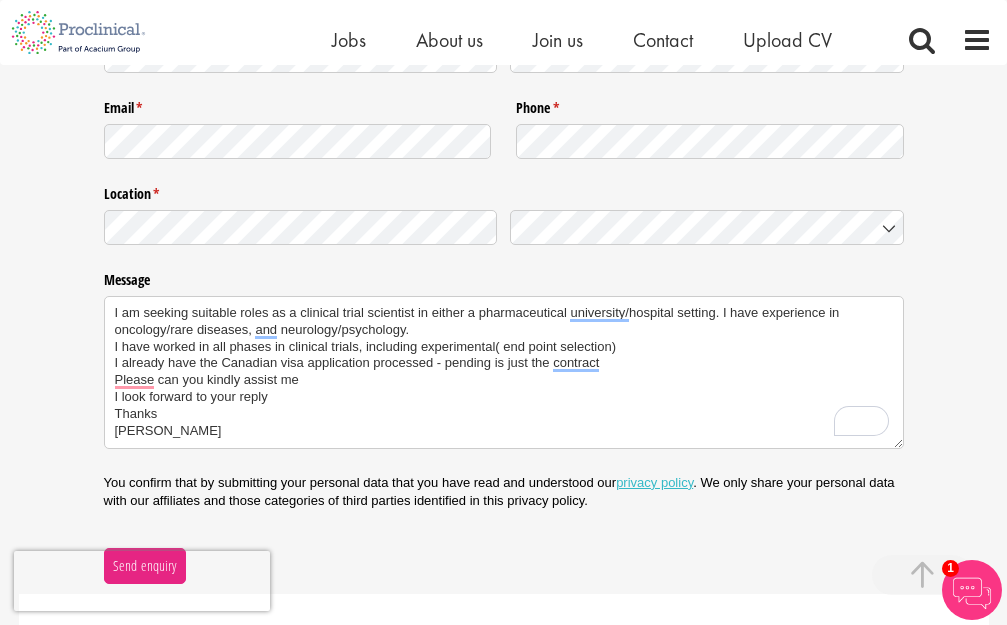 click on "Nature of enquiry *   (required)
Name *   (required)
Email *   (required)
Phone *   (required)
Location *   (required)
State is required.
Message       I am seeking suitable roles as a clinical trial scientist in either a pharmaceutical university/hospital setting. I have experience in oncology/rare diseases, and neurology/psychology.
I have worked in all phases in clinical trials, including experimental( end point selection)
I already have the Canadian visa application processed - pending is just the contract
Please can you kindly assist me
I look forward to your reply
Thanks
Angelina
You confirm that by submitting your personal data that you have read and understood our  privacy policy
Send enquiry" at bounding box center [503, 251] 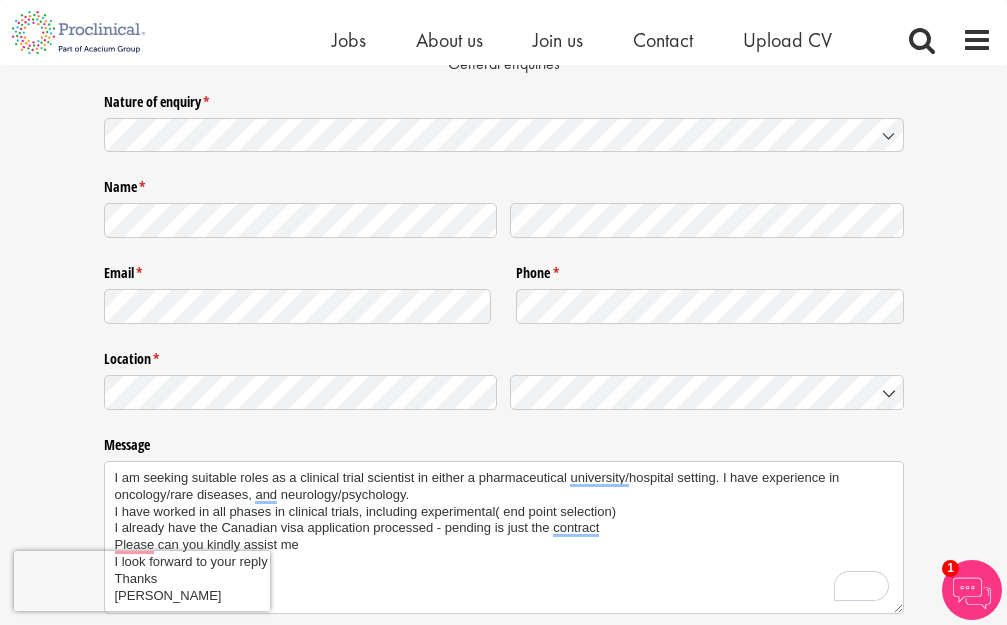 scroll, scrollTop: 200, scrollLeft: 0, axis: vertical 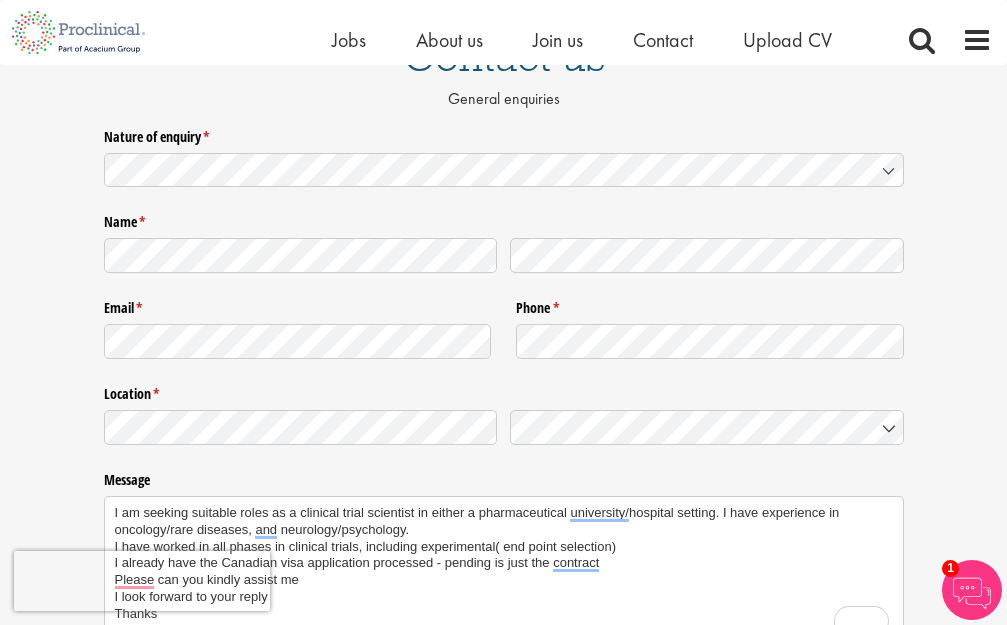 click on "Location *   (required)" at bounding box center [504, 415] 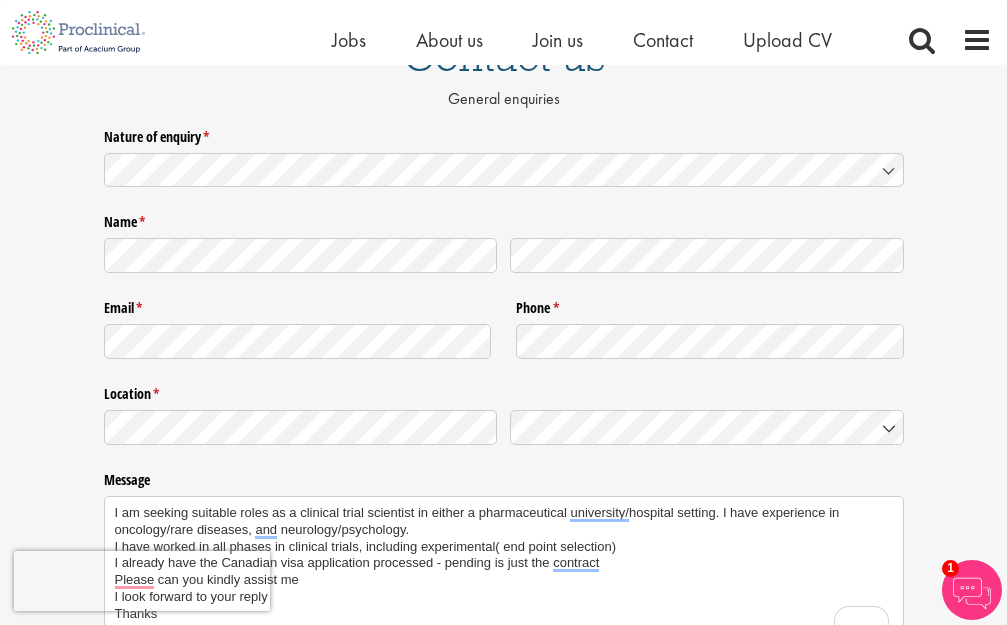 click on "Location *   (required)" at bounding box center (504, 415) 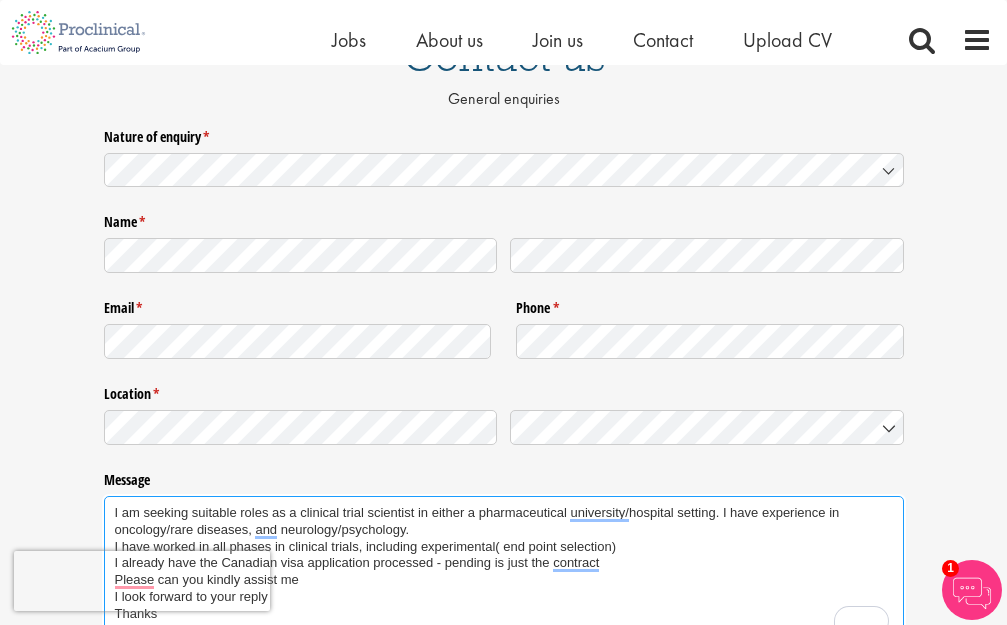 click on "I am seeking suitable roles as a clinical trial scientist in either a pharmaceutical university/hospital setting. I have experience in oncology/rare diseases, and neurology/psychology.
I have worked in all phases in clinical trials, including experimental( end point selection)
I already have the Canadian visa application processed - pending is just the contract
Please can you kindly assist me
I look forward to your reply
Thanks
Angelina" at bounding box center [504, 572] 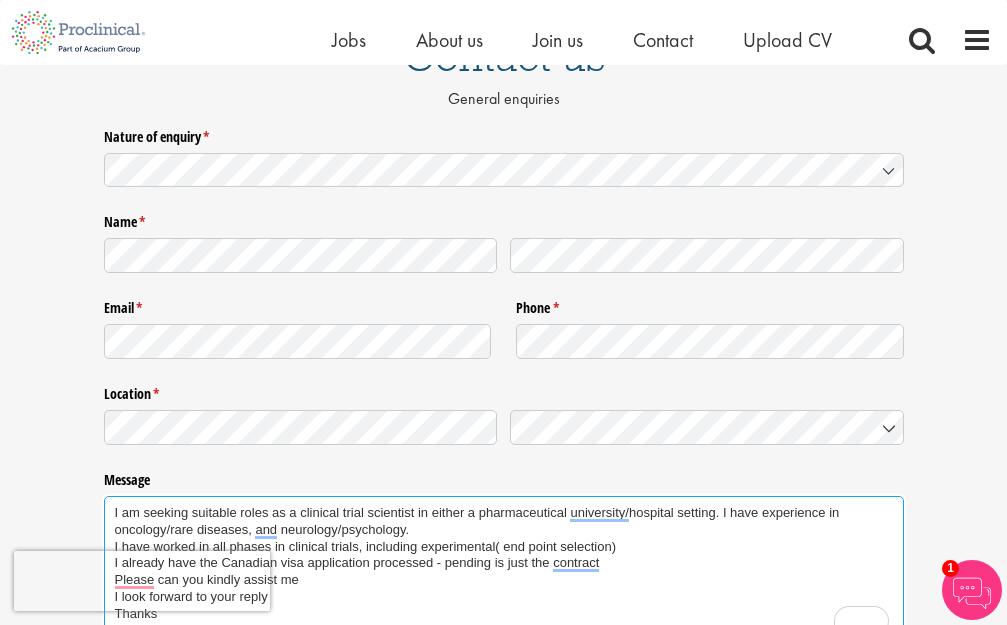 scroll, scrollTop: 213, scrollLeft: 0, axis: vertical 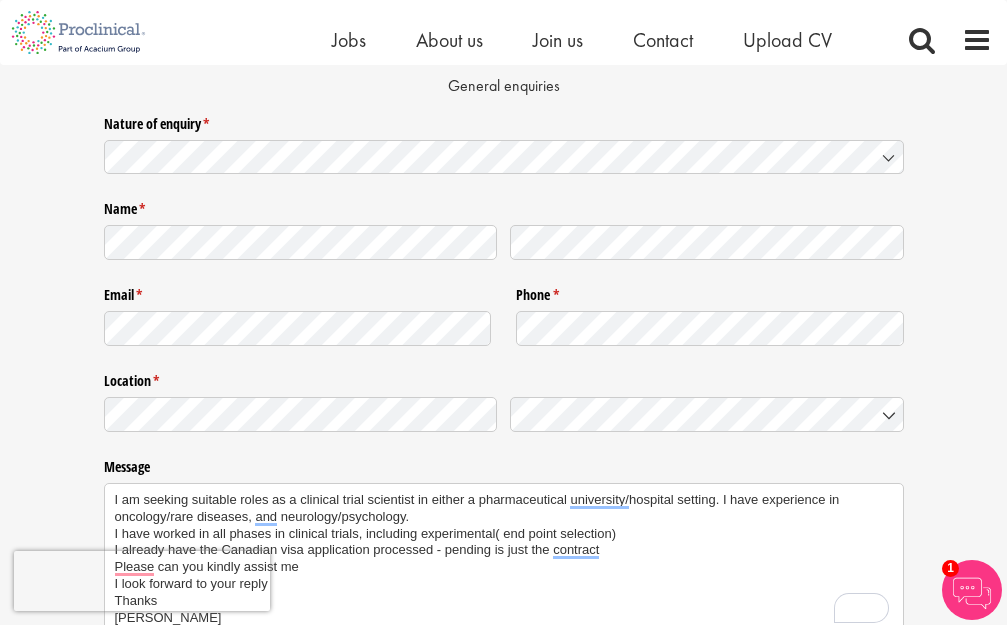 click on "Email *   (required)
Phone *   (required)" at bounding box center [504, 316] 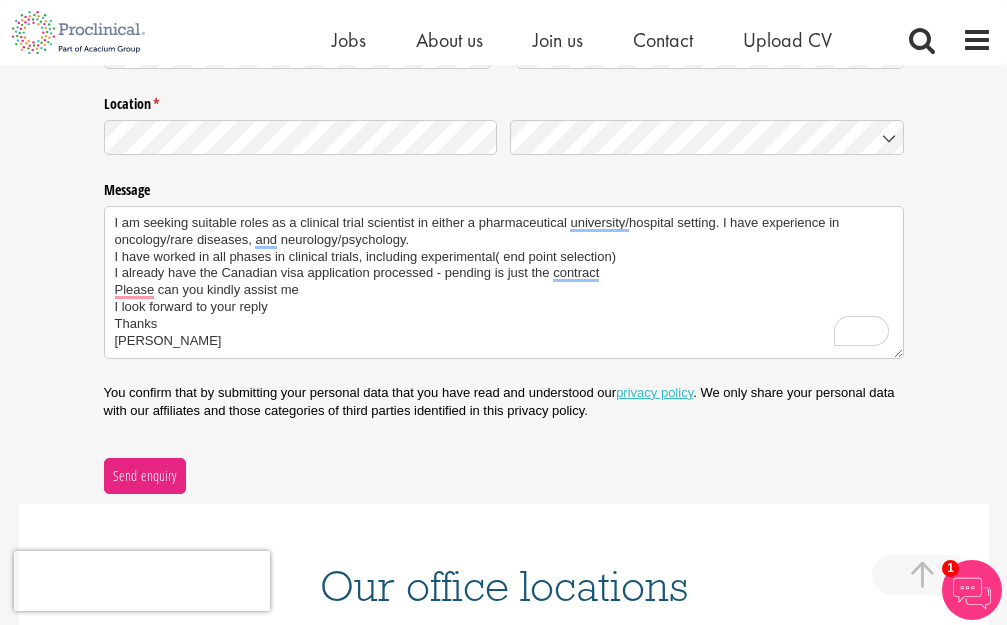 scroll, scrollTop: 513, scrollLeft: 0, axis: vertical 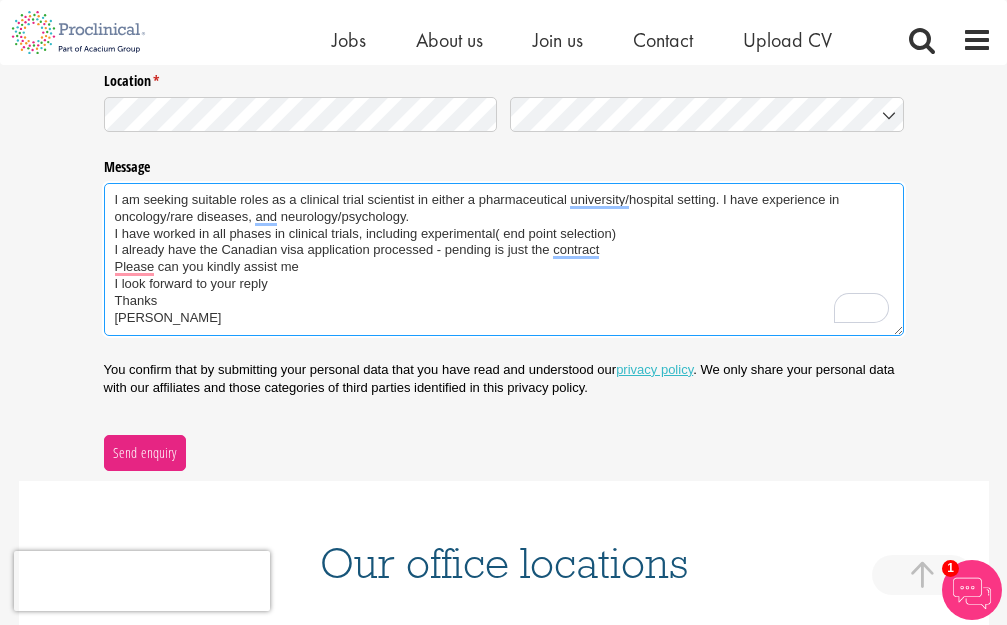 click on "I am seeking suitable roles as a clinical trial scientist in either a pharmaceutical university/hospital setting. I have experience in oncology/rare diseases, and neurology/psychology.
I have worked in all phases in clinical trials, including experimental( end point selection)
I already have the Canadian visa application processed - pending is just the contract
Please can you kindly assist me
I look forward to your reply
Thanks
Angelina" at bounding box center [504, 259] 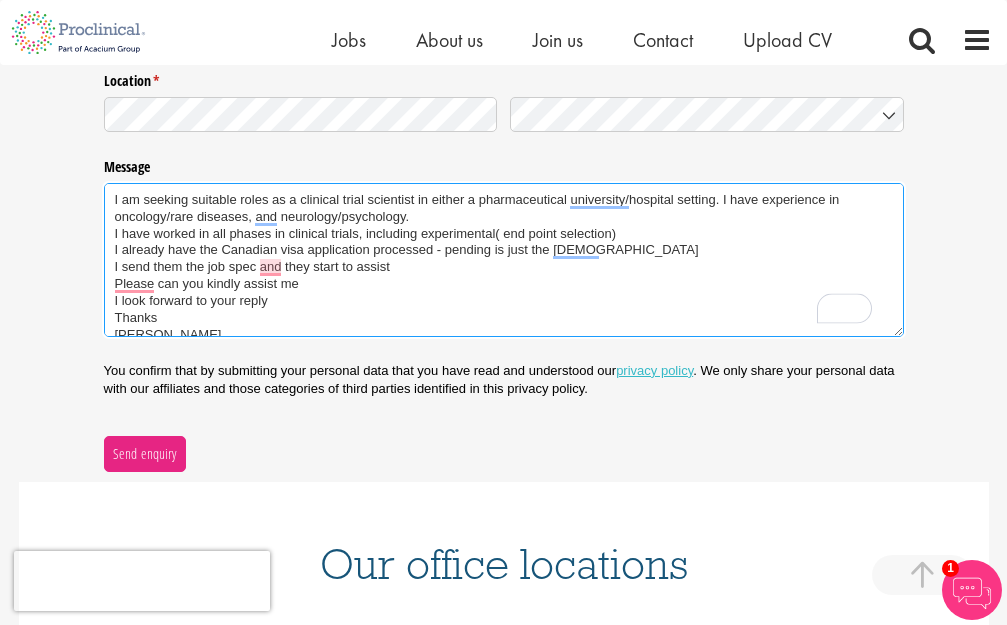 click on "I am seeking suitable roles as a clinical trial scientist in either a pharmaceutical university/hospital setting. I have experience in oncology/rare diseases, and neurology/psychology.
I have worked in all phases in clinical trials, including experimental( end point selection)
I already have the Canadian visa application processed - pending is just the contract
I send them the job spec and they start to assist
Please can you kindly assist me
I look forward to your reply
Thanks
Angelina" at bounding box center (504, 260) 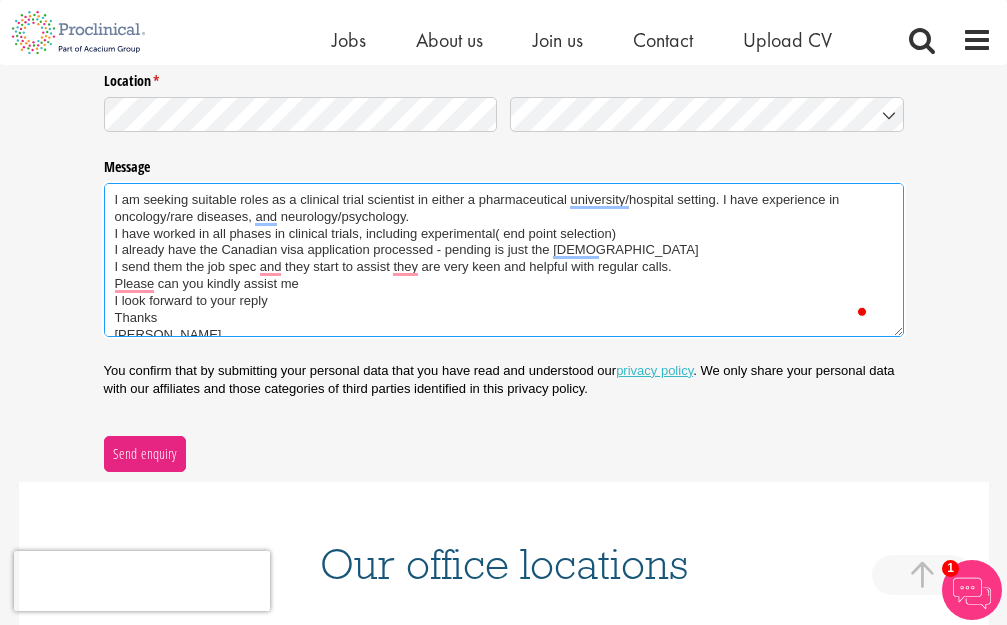 click on "I am seeking suitable roles as a clinical trial scientist in either a pharmaceutical university/hospital setting. I have experience in oncology/rare diseases, and neurology/psychology.
I have worked in all phases in clinical trials, including experimental( end point selection)
I already have the Canadian visa application processed - pending is just the contract
I send them the job spec and they start to assist they are very keen and helpful with regular calls.
Please can you kindly assist me
I look forward to your reply
Thanks
Angelina" at bounding box center [504, 260] 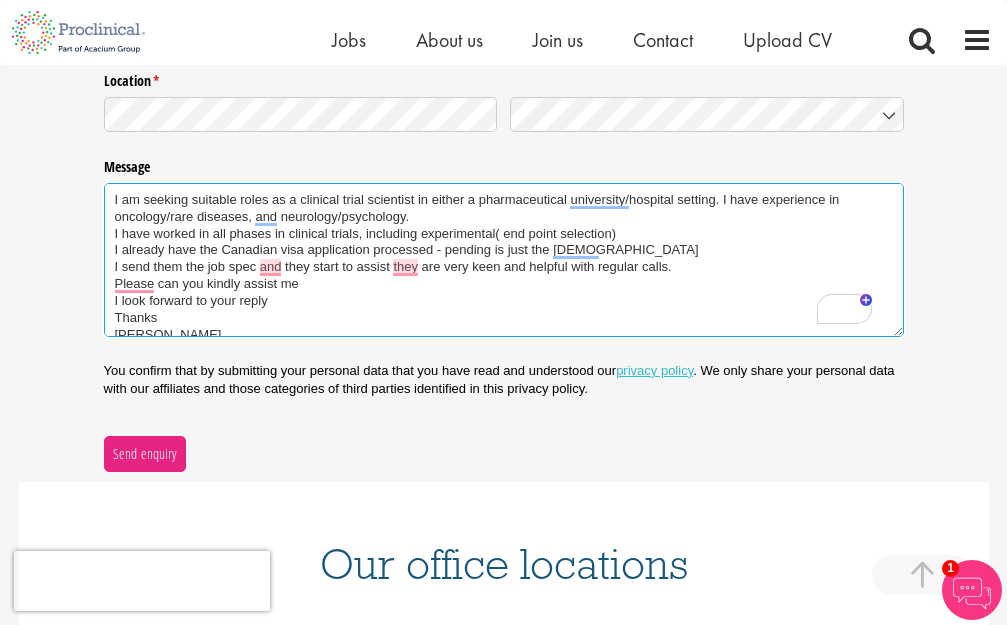 scroll, scrollTop: 13, scrollLeft: 0, axis: vertical 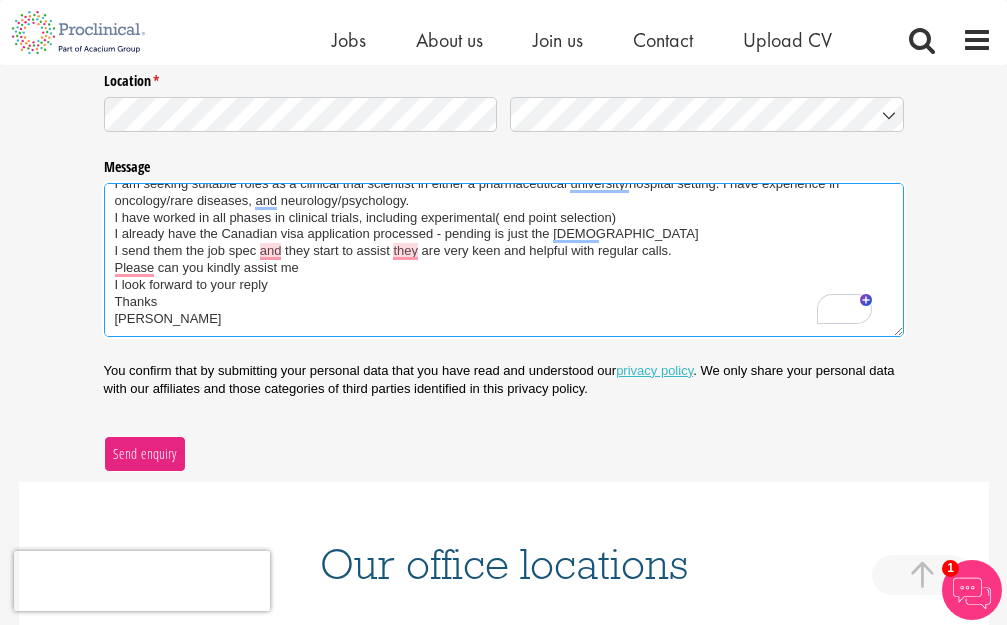type on "I am seeking suitable roles as a clinical trial scientist in either a pharmaceutical university/hospital setting. I have experience in oncology/rare diseases, and neurology/psychology.
I have worked in all phases in clinical trials, including experimental( end point selection)
I already have the Canadian visa application processed - pending is just the contract
I send them the job spec and they start to assist they are very keen and helpful with regular calls.
Please can you kindly assist me
I look forward to your reply
Thanks
Angelina" 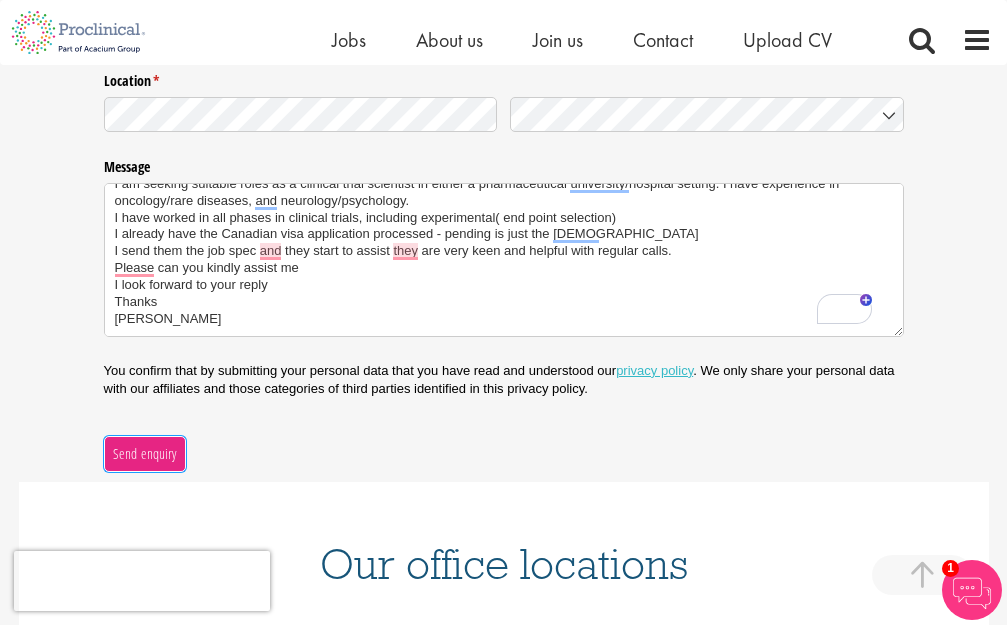 click on "Send enquiry" at bounding box center (144, 454) 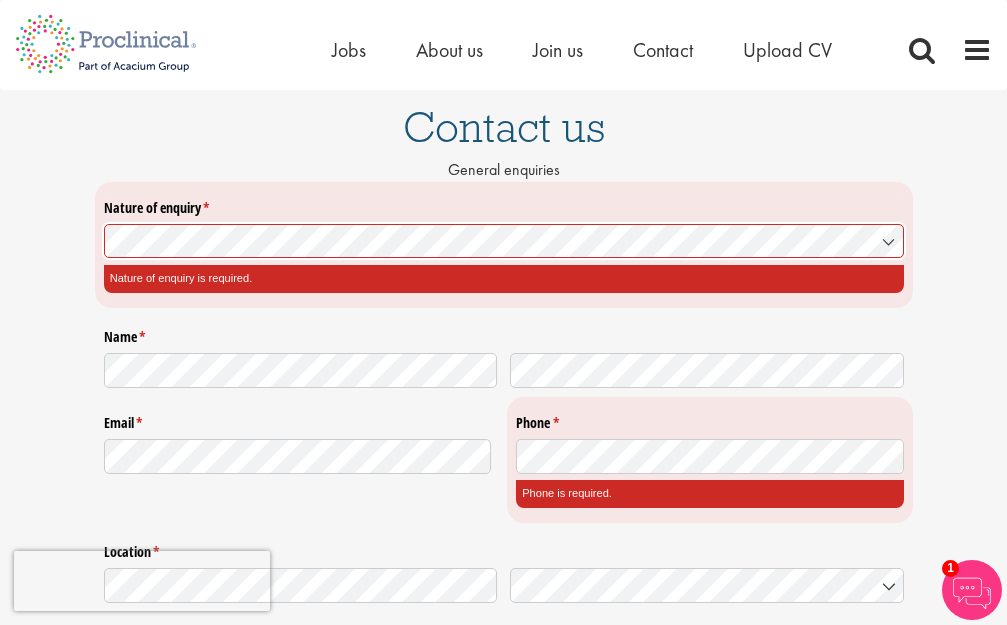scroll, scrollTop: 0, scrollLeft: 0, axis: both 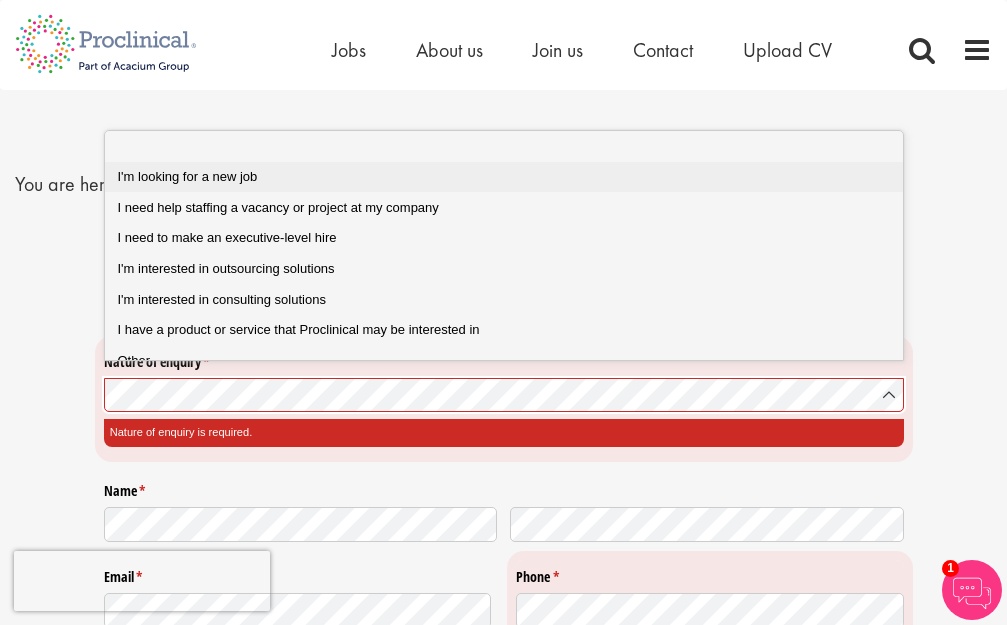 click on "I'm looking for a new job" at bounding box center [188, 176] 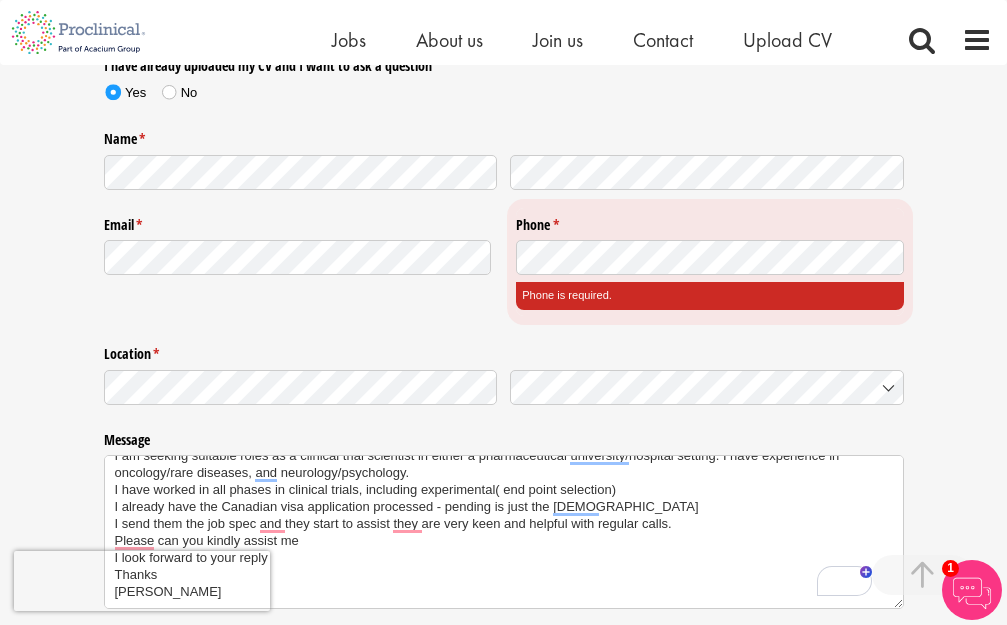 scroll, scrollTop: 800, scrollLeft: 0, axis: vertical 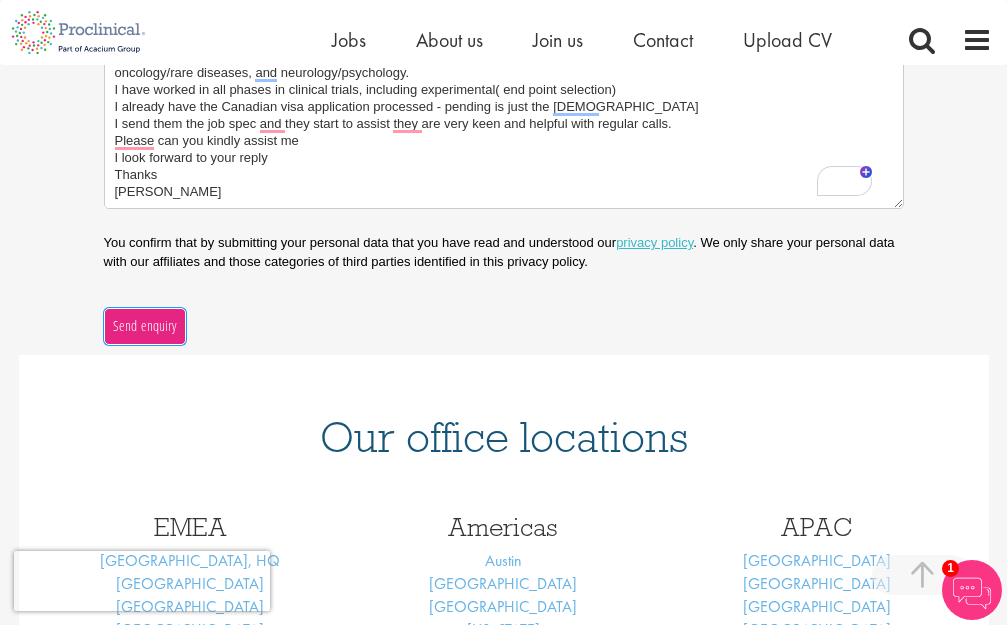 click on "Send enquiry" at bounding box center (144, 326) 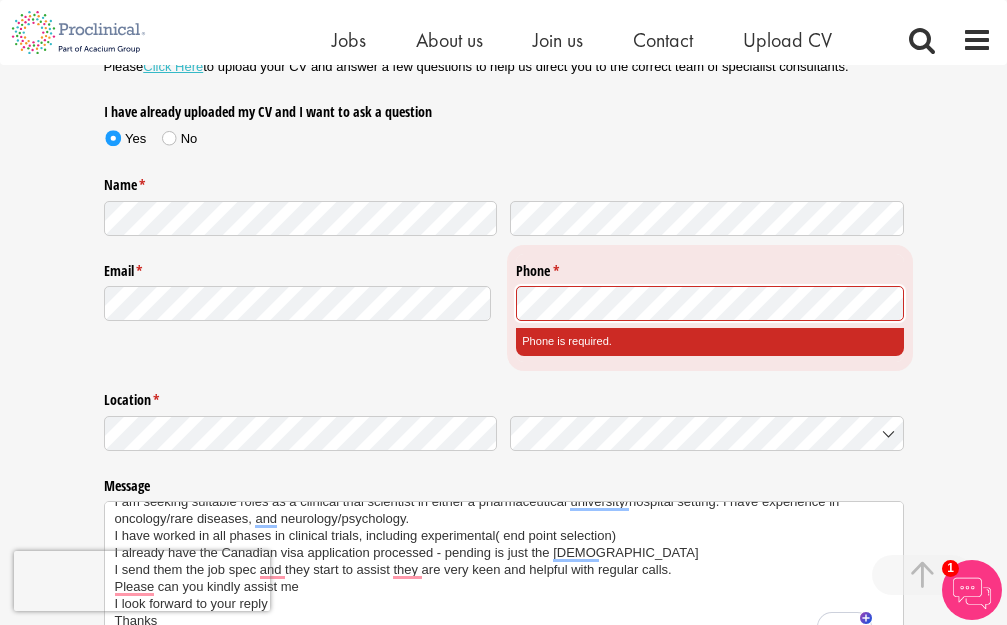 scroll, scrollTop: 350, scrollLeft: 0, axis: vertical 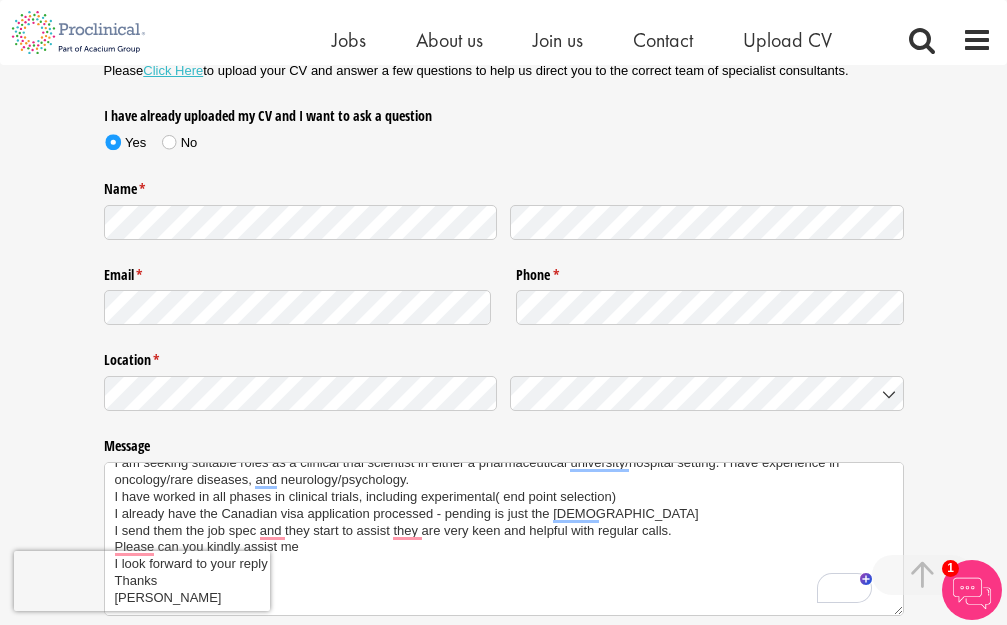 click on "Email *   (required)
Phone *   (required)
Phone is required." at bounding box center (504, 295) 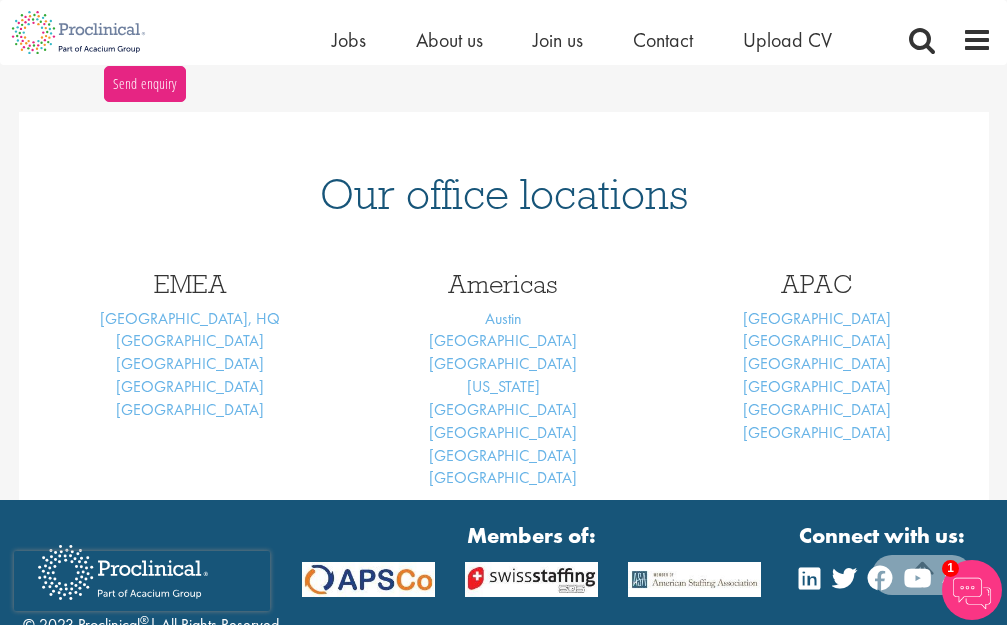 scroll, scrollTop: 950, scrollLeft: 0, axis: vertical 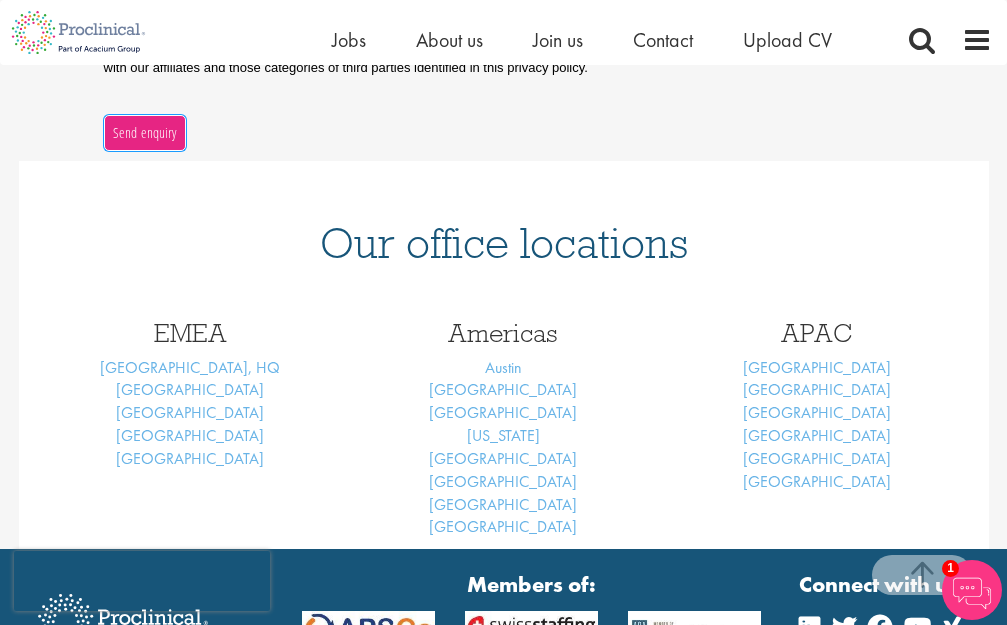 click on "Send enquiry" at bounding box center [144, 133] 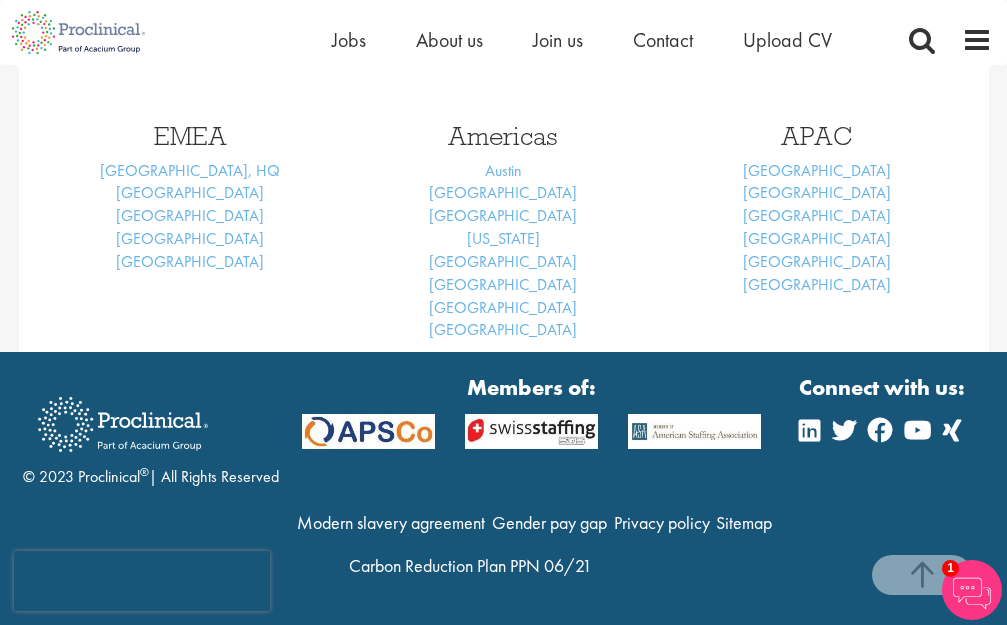 scroll, scrollTop: 320, scrollLeft: 0, axis: vertical 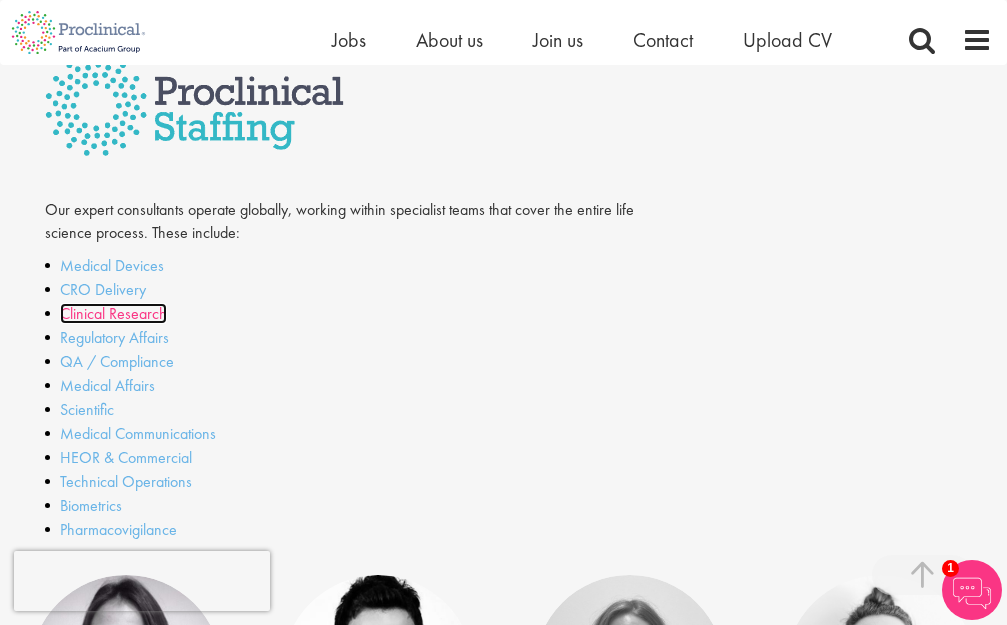 click on "Clinical Research" at bounding box center (113, 313) 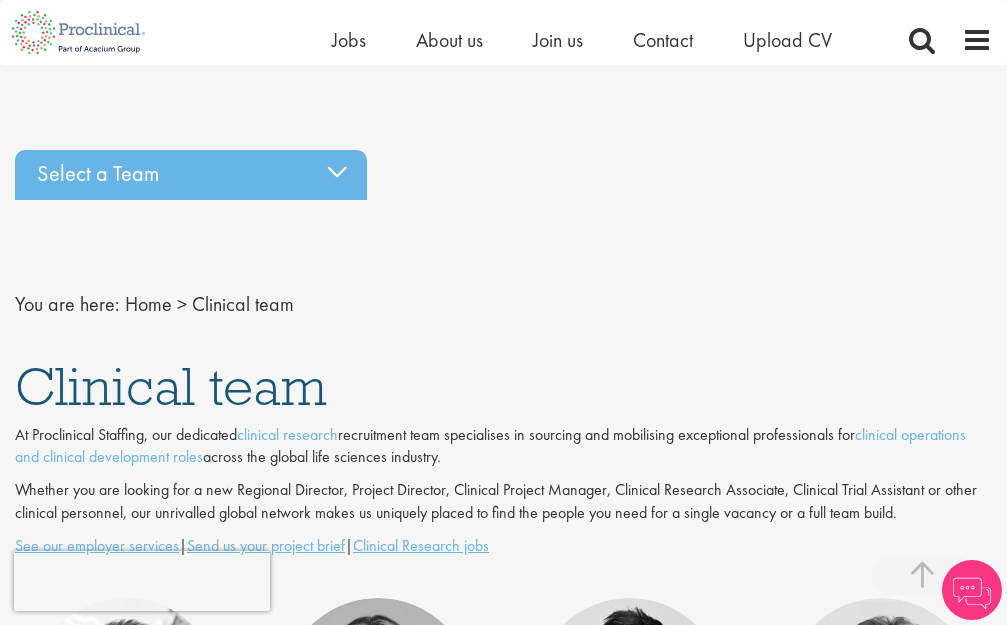 scroll, scrollTop: 500, scrollLeft: 0, axis: vertical 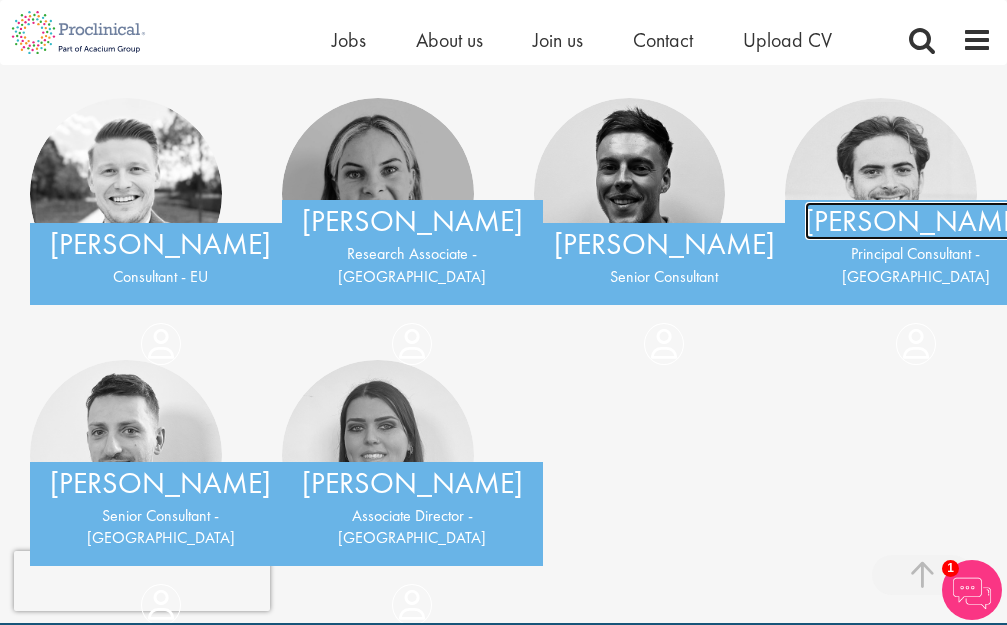 click on "[PERSON_NAME]" at bounding box center (915, 221) 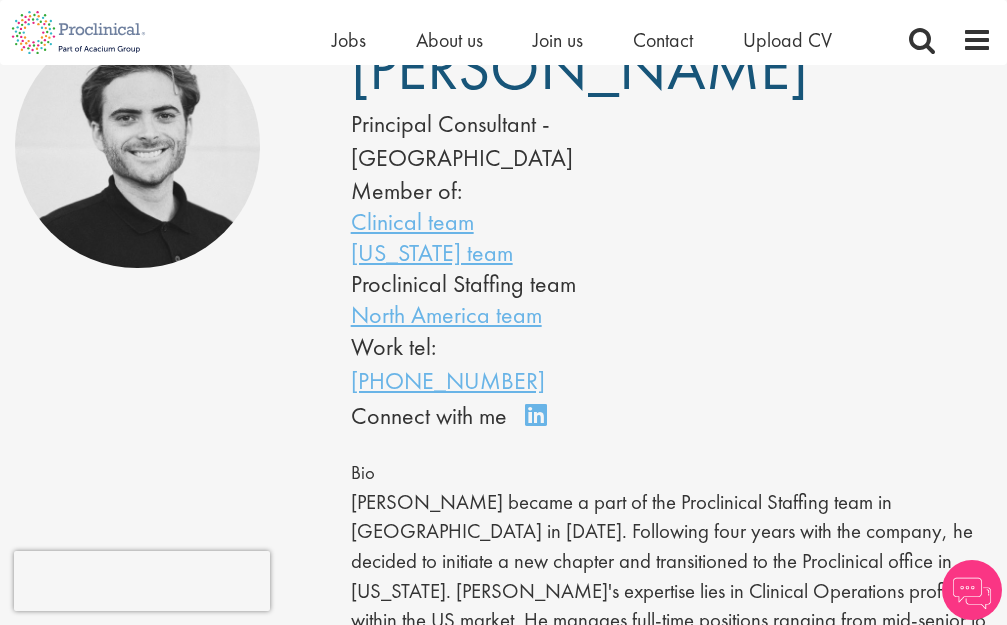 scroll, scrollTop: 200, scrollLeft: 0, axis: vertical 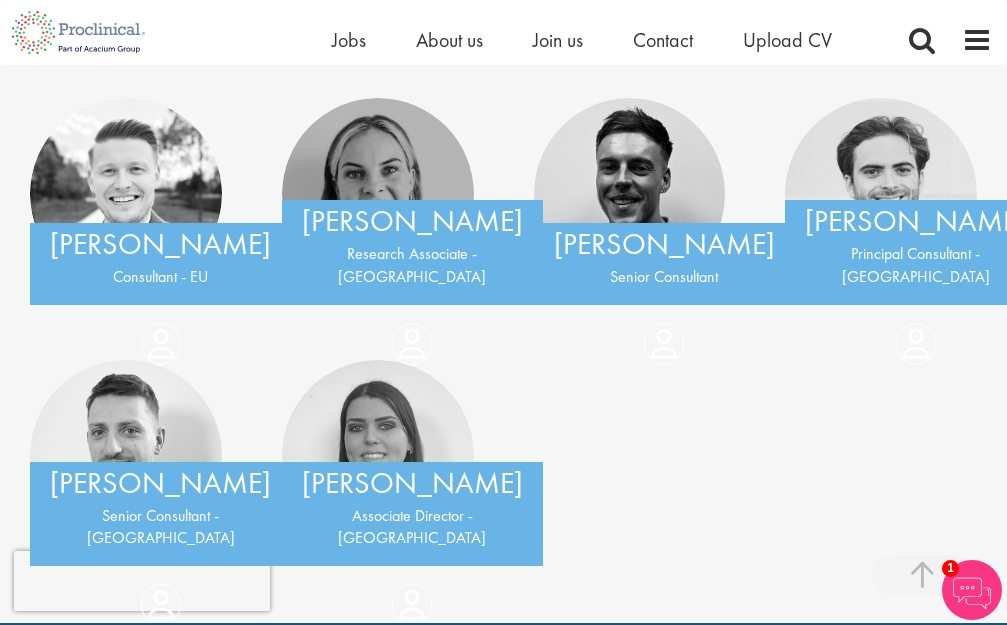 click on "Research Associate - UK" at bounding box center (412, 266) 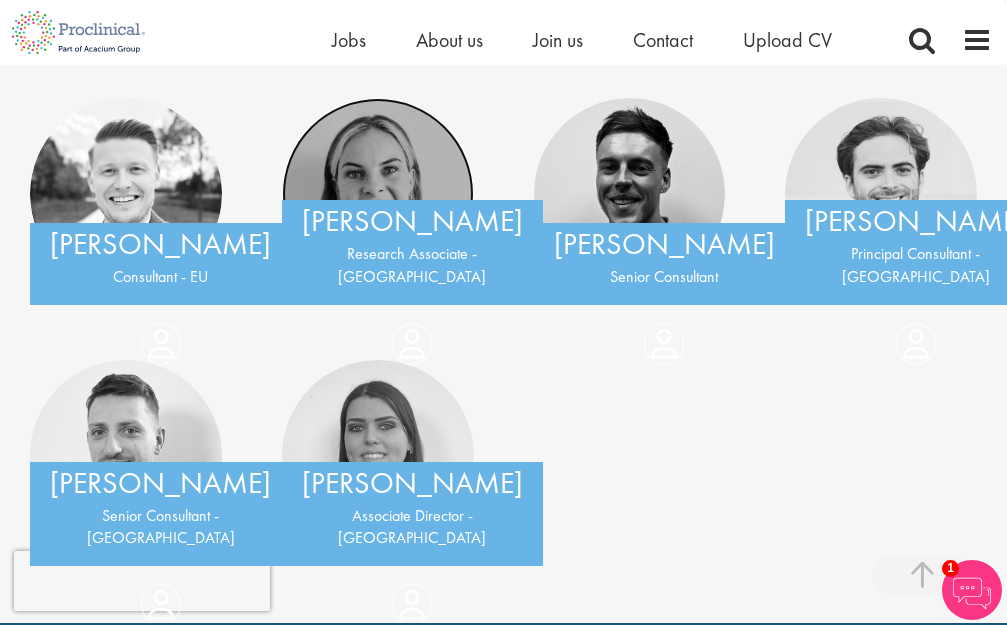 click at bounding box center (378, 194) 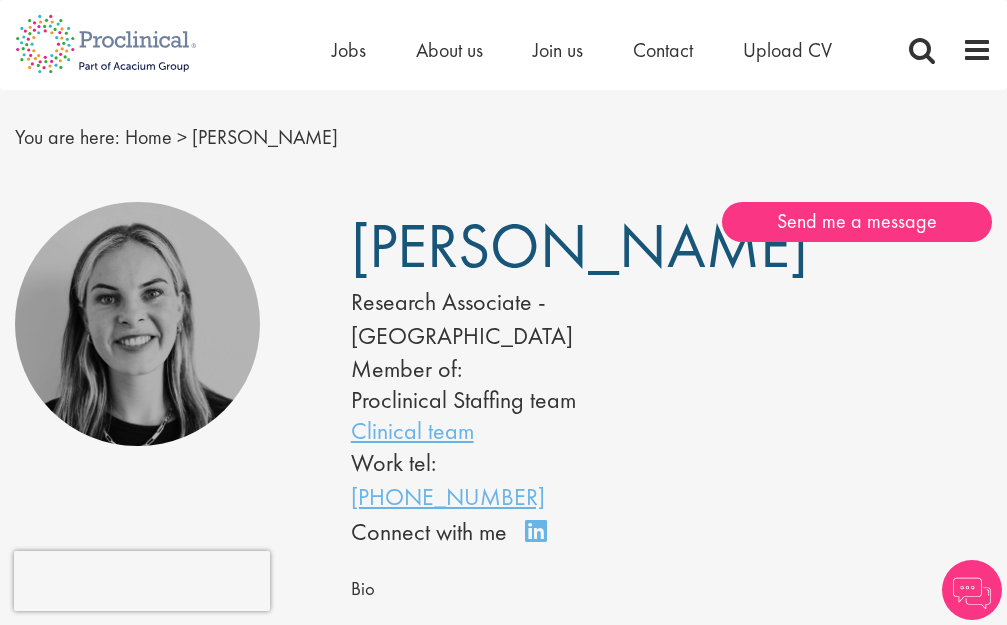 scroll, scrollTop: 0, scrollLeft: 0, axis: both 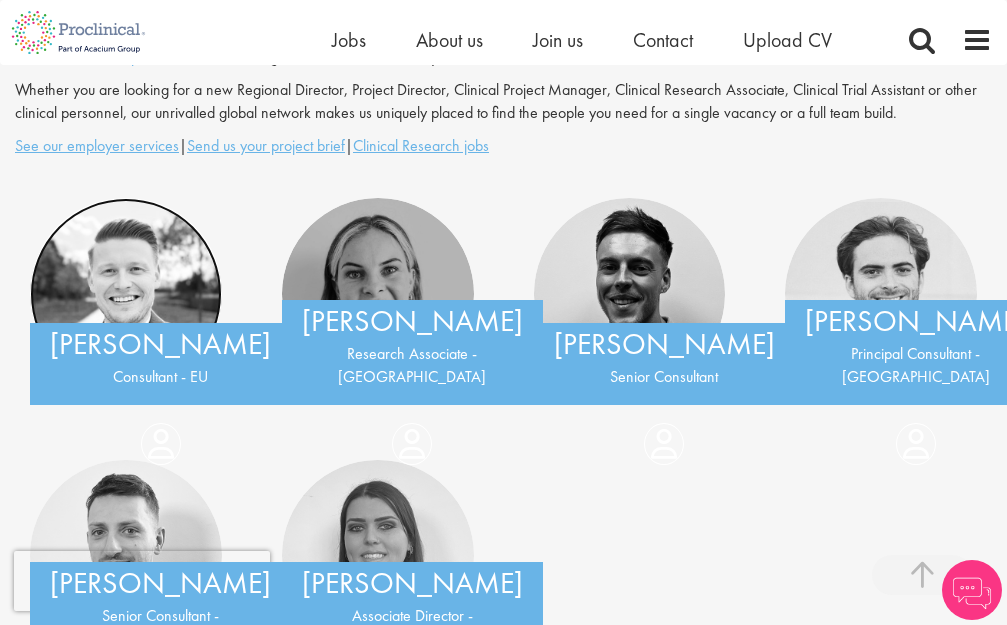 click at bounding box center [126, 294] 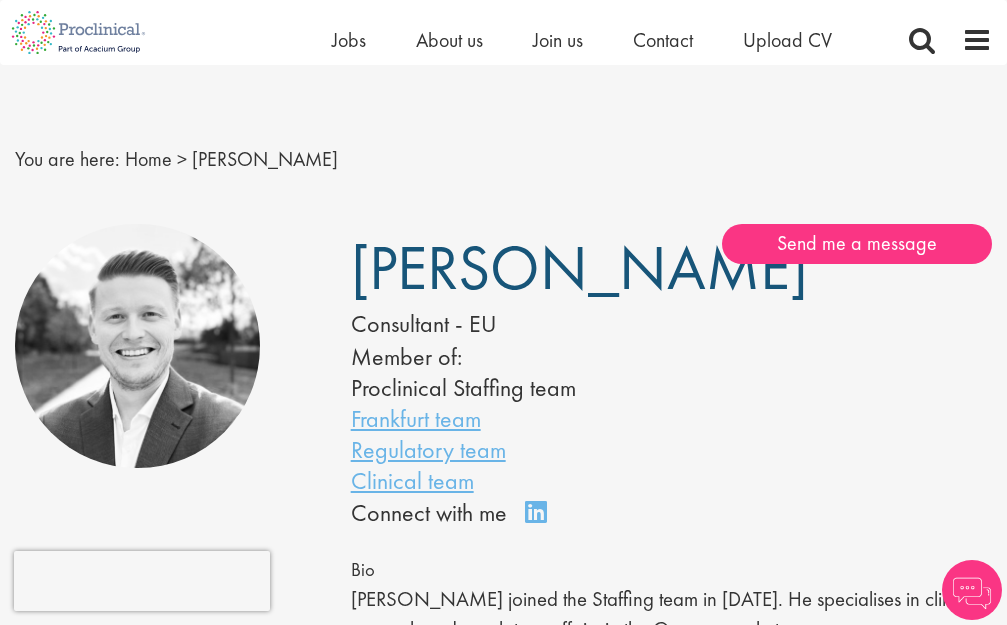 scroll, scrollTop: 200, scrollLeft: 0, axis: vertical 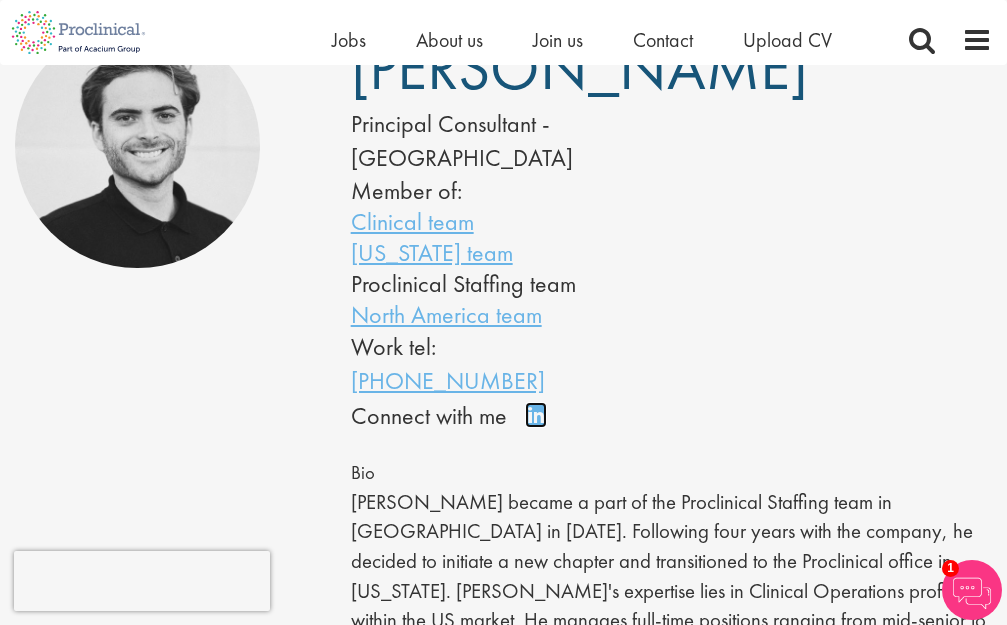 click on "Connect on  LinkedIn" at bounding box center [542, 424] 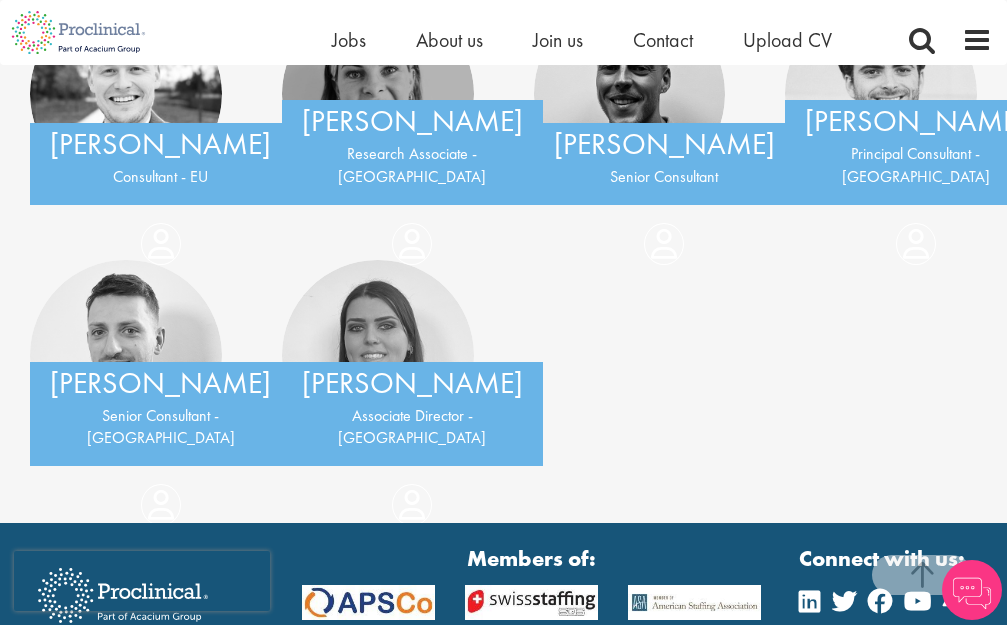 scroll, scrollTop: 600, scrollLeft: 0, axis: vertical 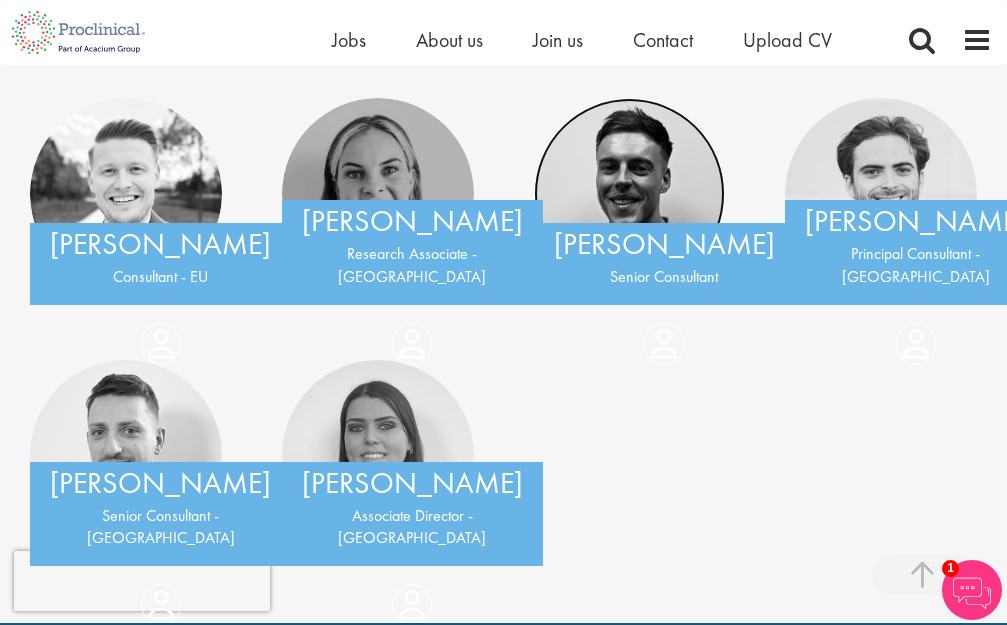 click at bounding box center (630, 194) 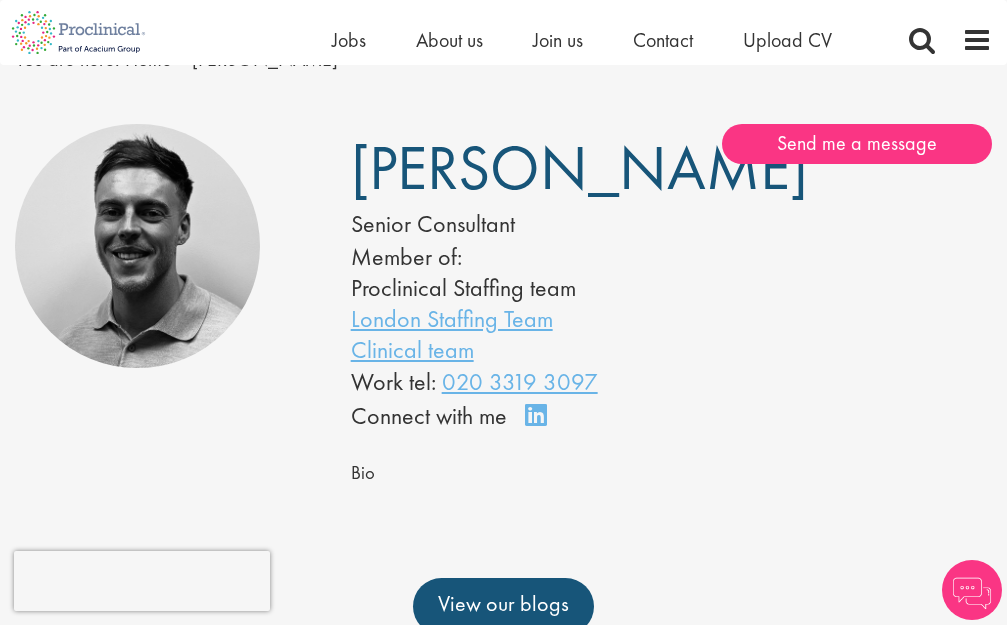 scroll, scrollTop: 100, scrollLeft: 0, axis: vertical 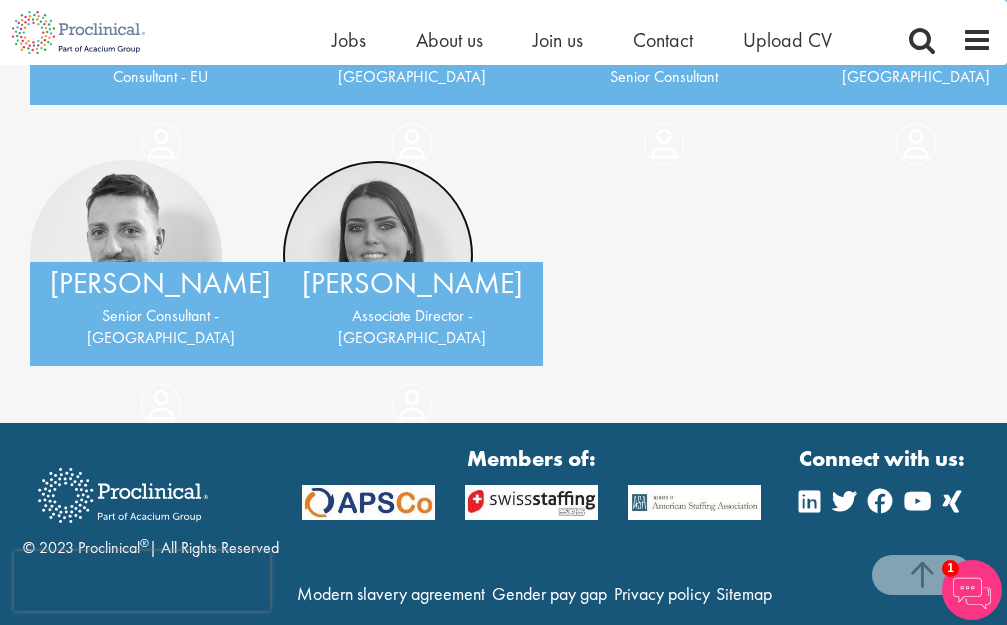 click at bounding box center [378, 256] 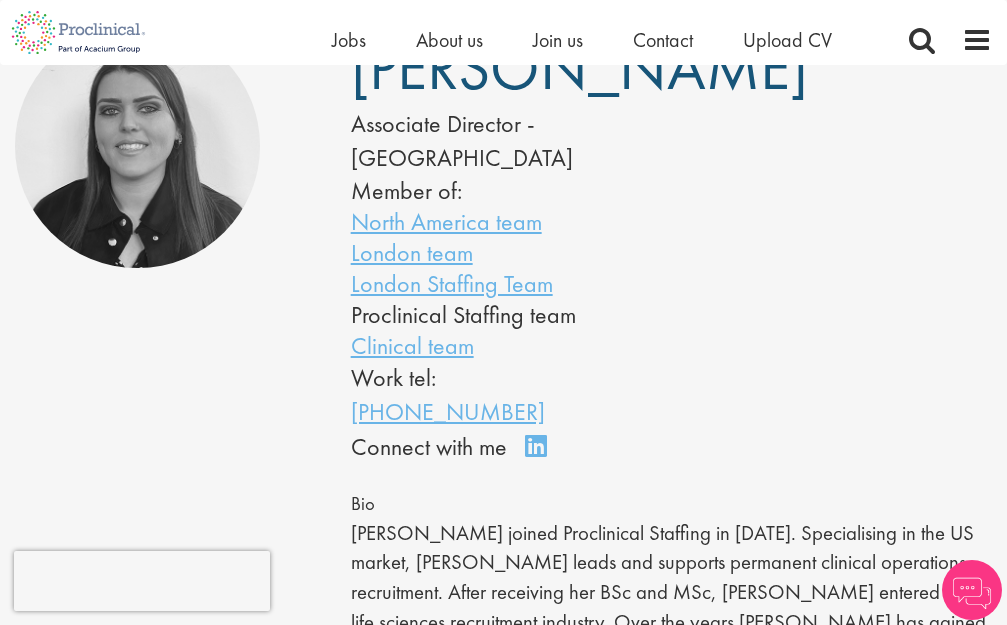 scroll, scrollTop: 200, scrollLeft: 0, axis: vertical 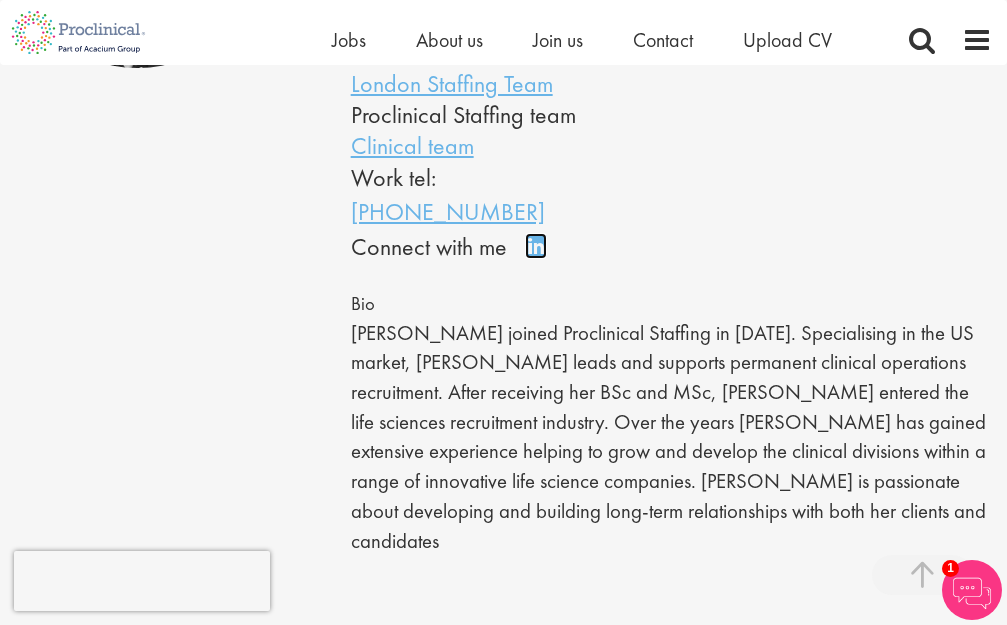 click on "Connect on  LinkedIn" at bounding box center (542, 255) 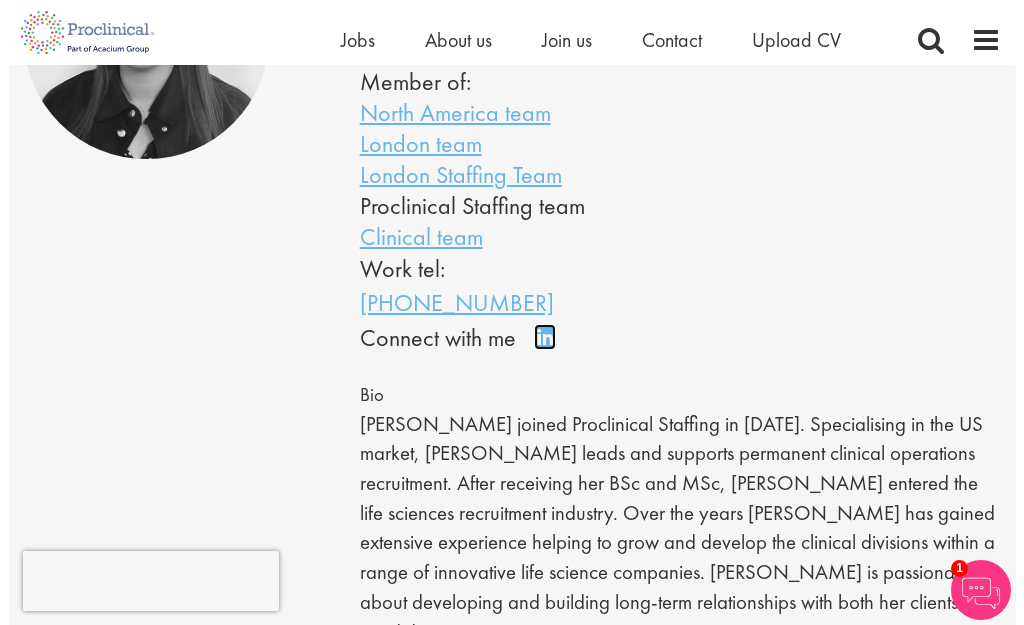 scroll, scrollTop: 100, scrollLeft: 0, axis: vertical 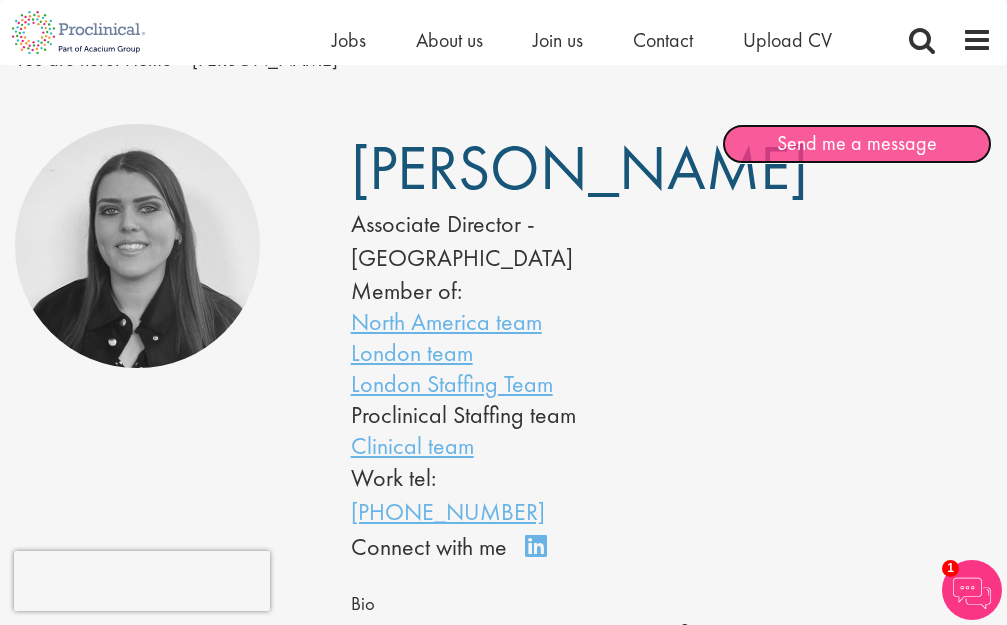 click on "Send me a message" at bounding box center (857, 144) 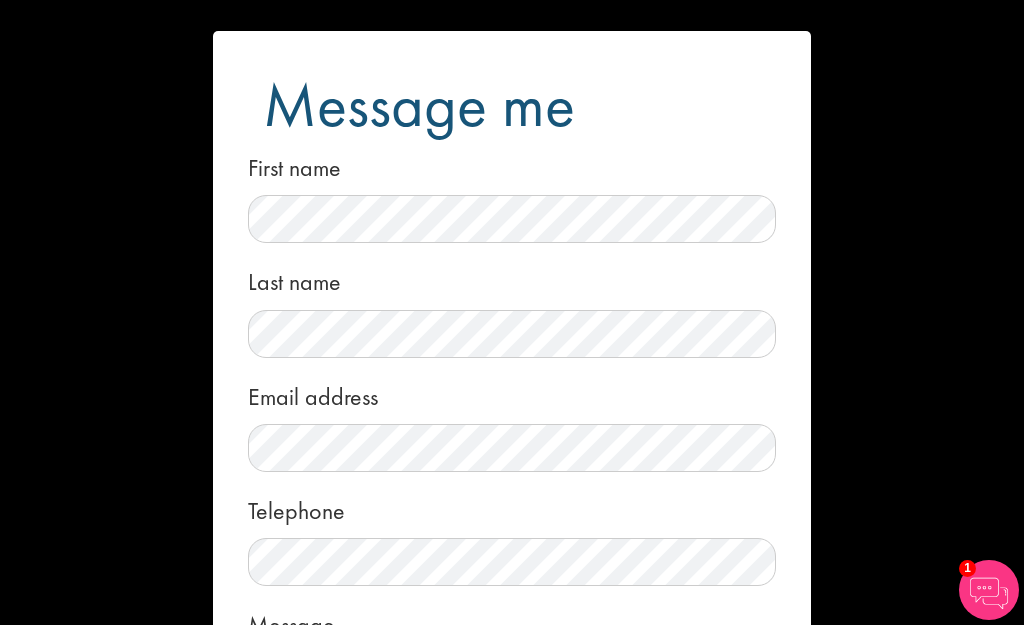 click on "Message me
First name
Last name
Email address
Telephone
Message
Local File
Dropbox
Google Drive
Privacy Policy." at bounding box center (512, 516) 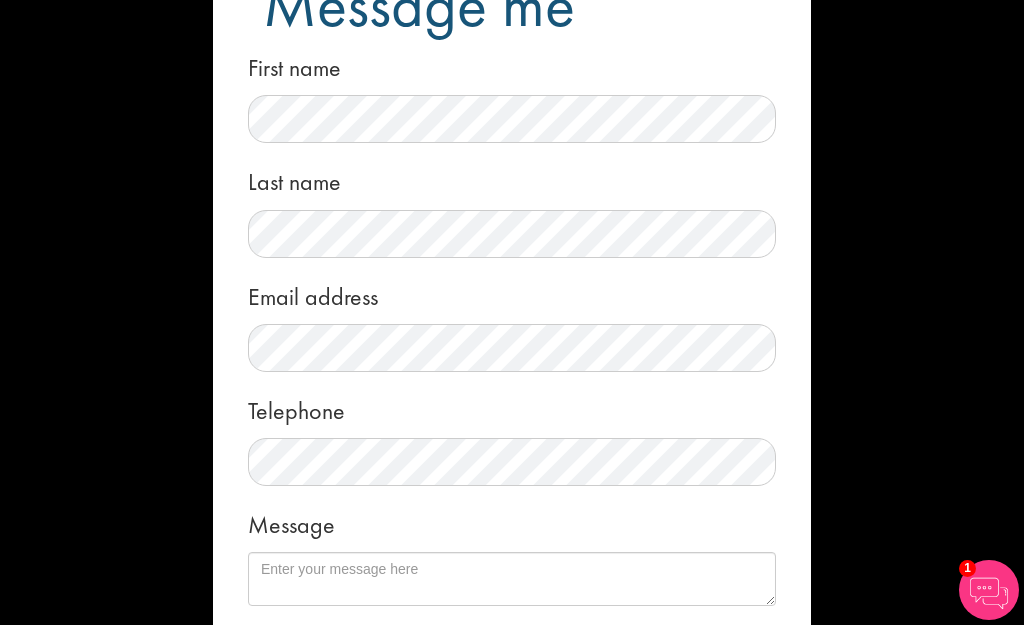 click on "Telephone" at bounding box center (512, 436) 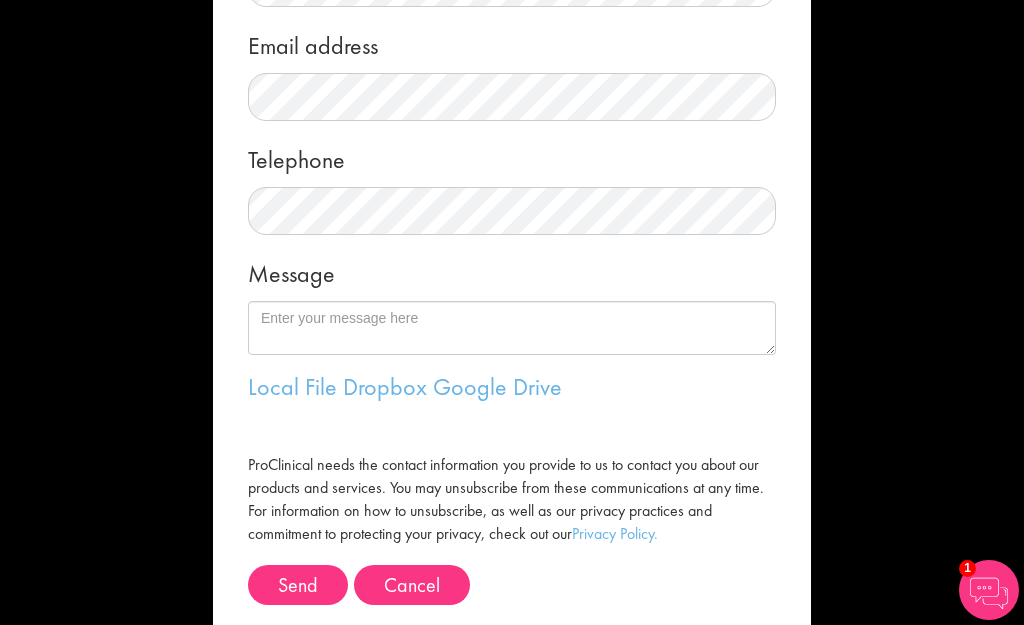 scroll, scrollTop: 400, scrollLeft: 0, axis: vertical 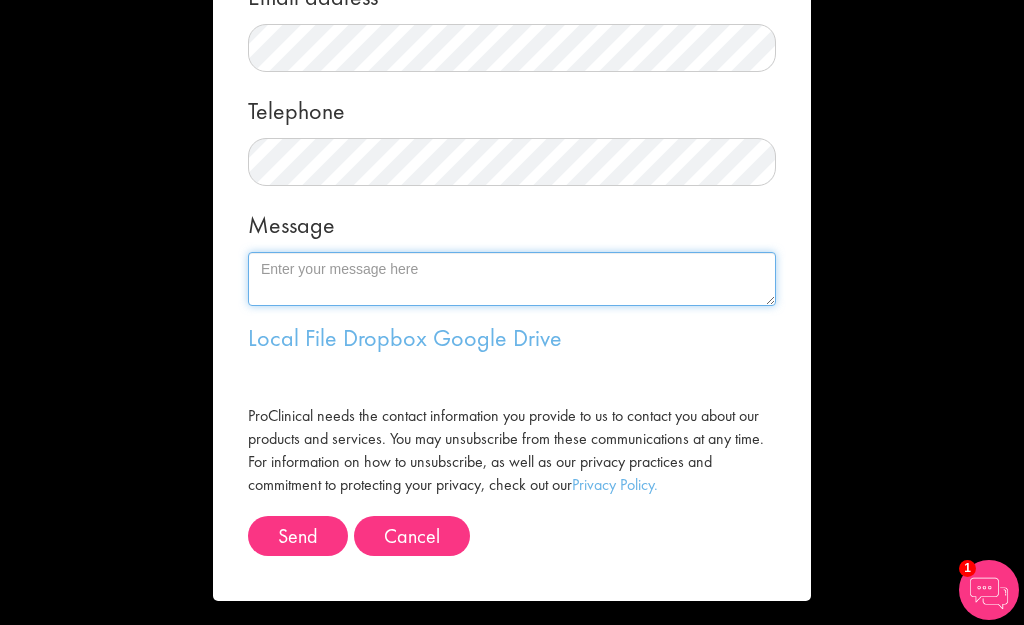 click on "Message" at bounding box center [512, 279] 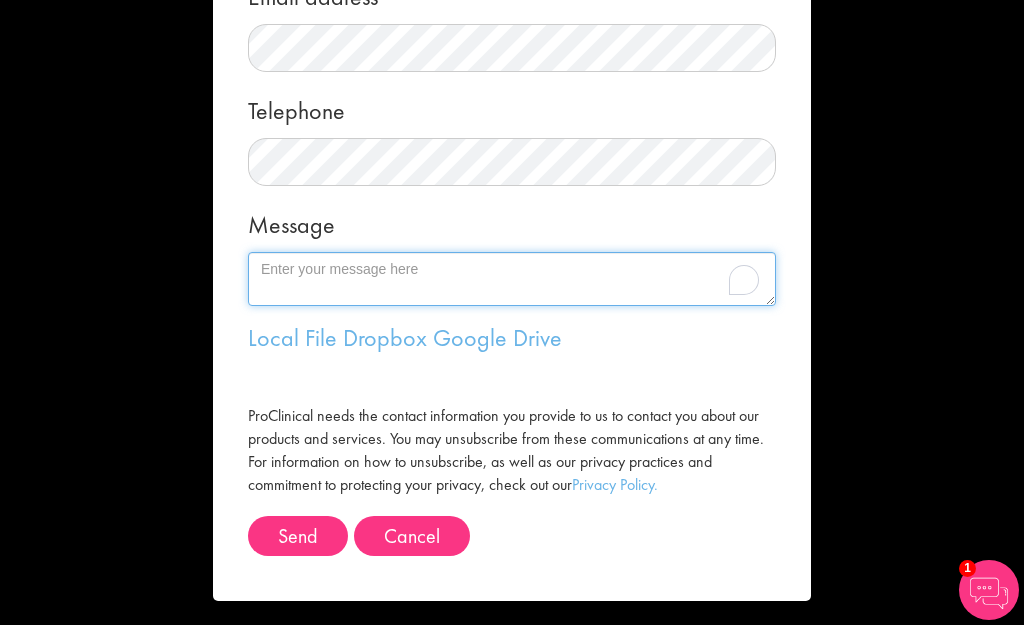 paste on "Dear Ciara
I contacted ProClinical Canada and they gave me a list of staff members to contact
I am seeking suitable roles as a clinical trial scientist in either a pharmaceutical company, university, or hospital setting. I have experience in oncology/rare diseases, and neurology/psychology.
I have worked in all phases in clinical trials, including experimental( end point selection)
I already have the Canadian visa application processed - pending is just the contract
Please can you kindly assist me
I look forward to your reply
Thanks
Angelina" 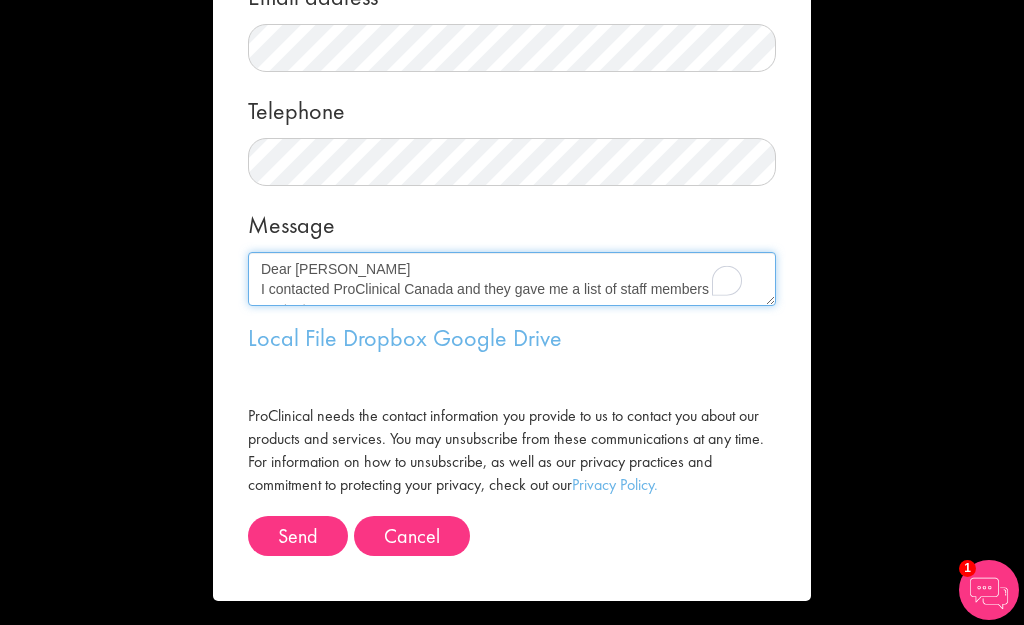 scroll, scrollTop: 253, scrollLeft: 0, axis: vertical 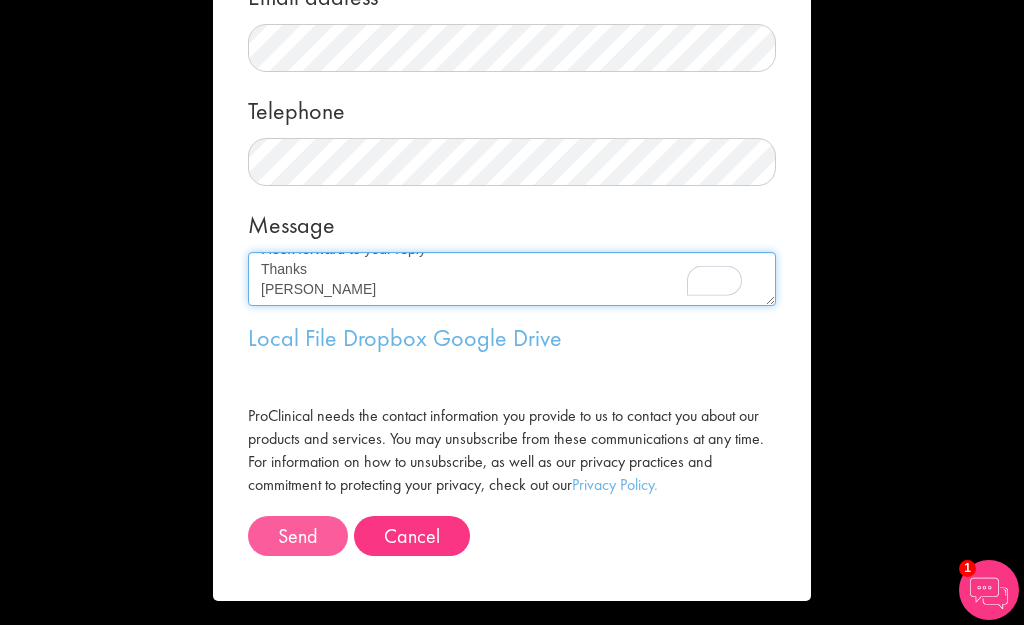 type on "Dear Ciara
I contacted ProClinical Canada and they gave me a list of staff members to contact
I am seeking suitable roles as a clinical trial scientist in either a pharmaceutical company, university, or hospital setting. I have experience in oncology/rare diseases, and neurology/psychology.
I have worked in all phases in clinical trials, including experimental( end point selection)
I already have the Canadian visa application processed - pending is just the contract
Please can you kindly assist me
I look forward to your reply
Thanks
Angelina" 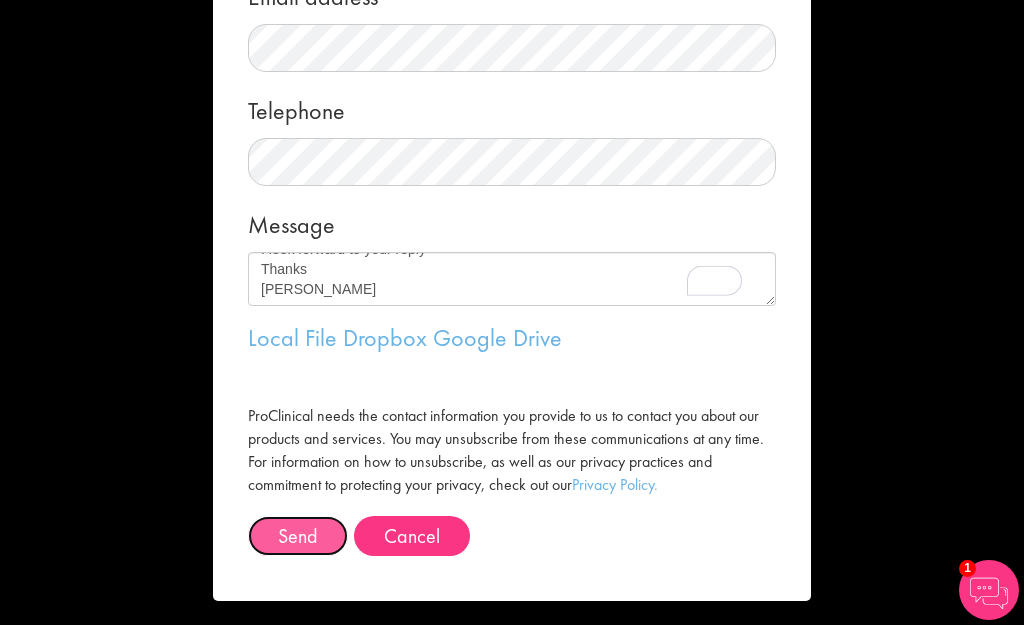 click on "Send" at bounding box center (298, 536) 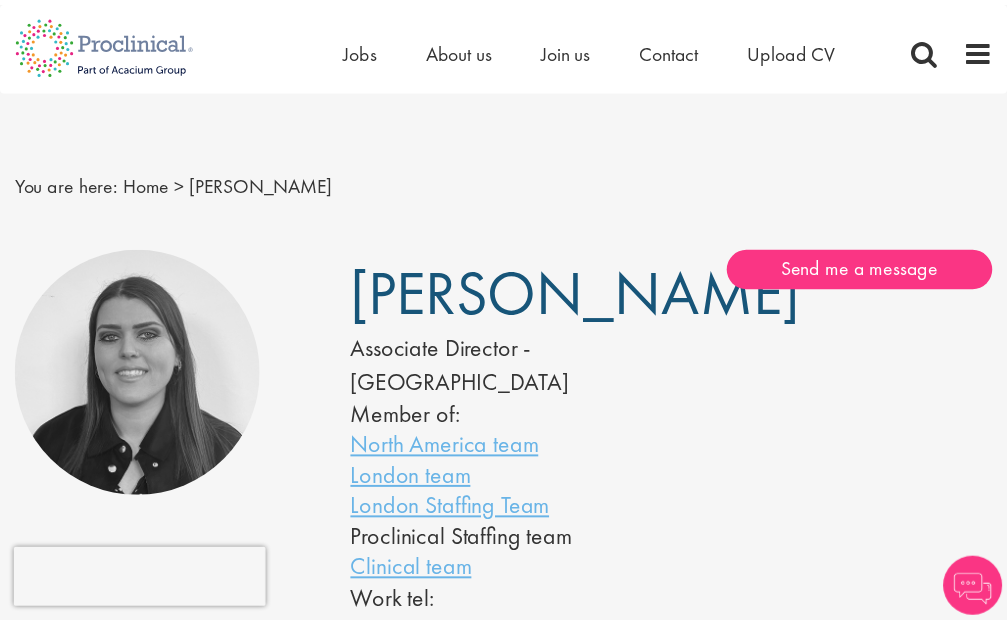 scroll, scrollTop: 0, scrollLeft: 0, axis: both 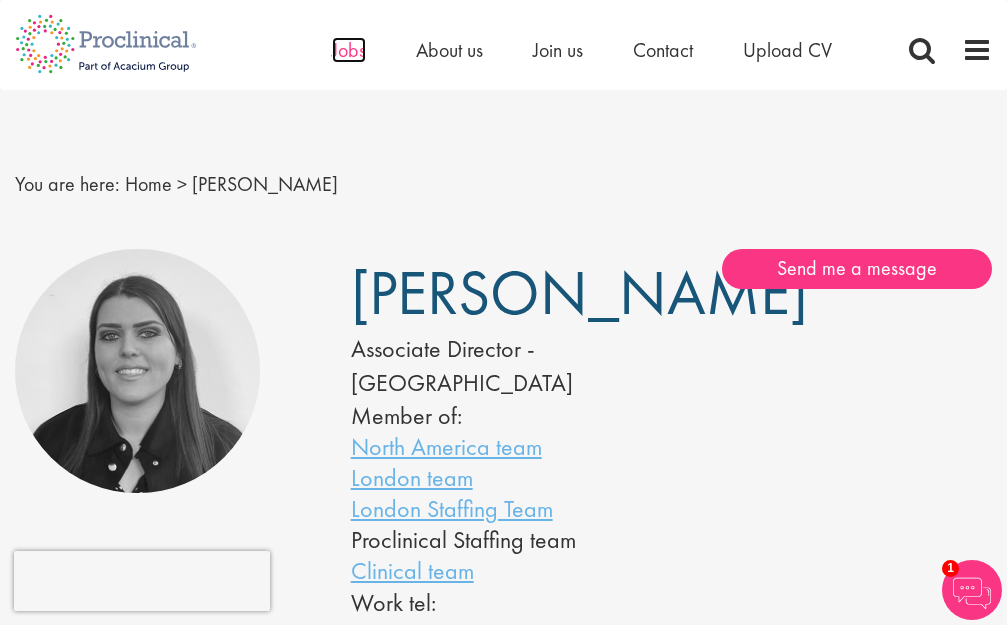 click on "Jobs" at bounding box center [349, 50] 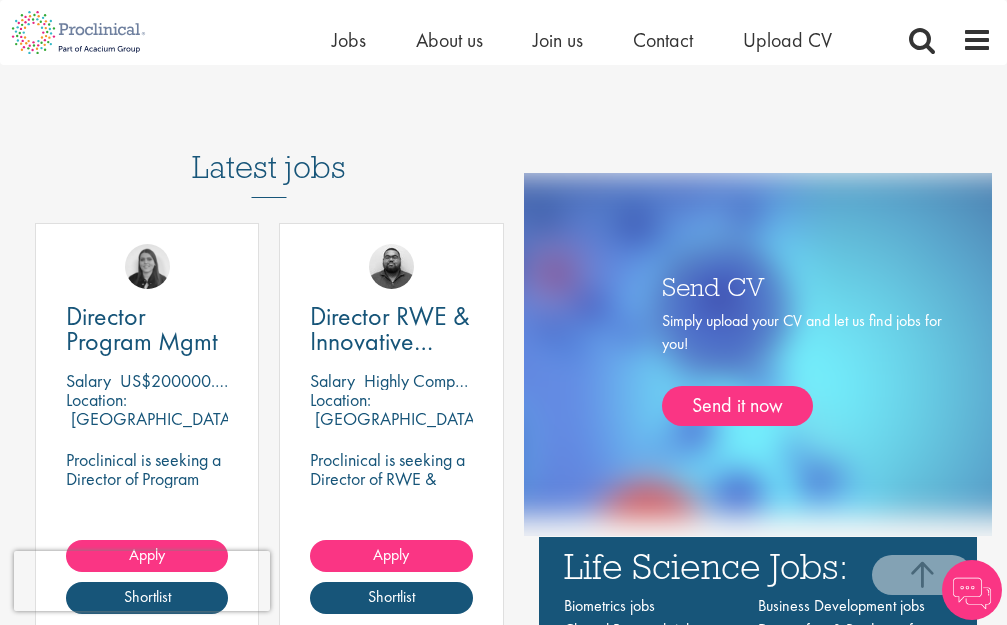 scroll, scrollTop: 1000, scrollLeft: 0, axis: vertical 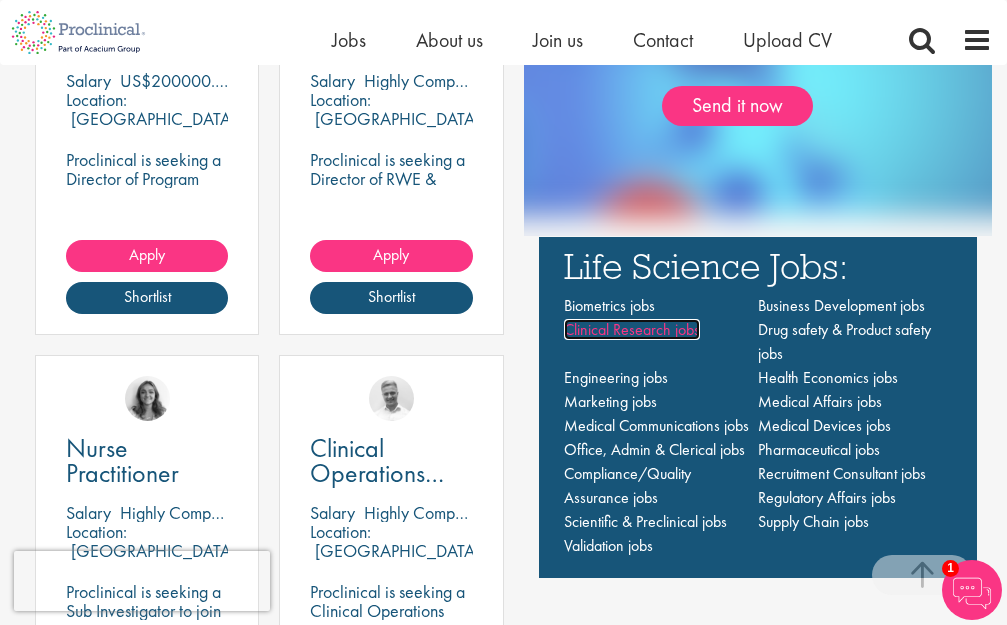 click on "Clinical Research jobs" at bounding box center [632, 329] 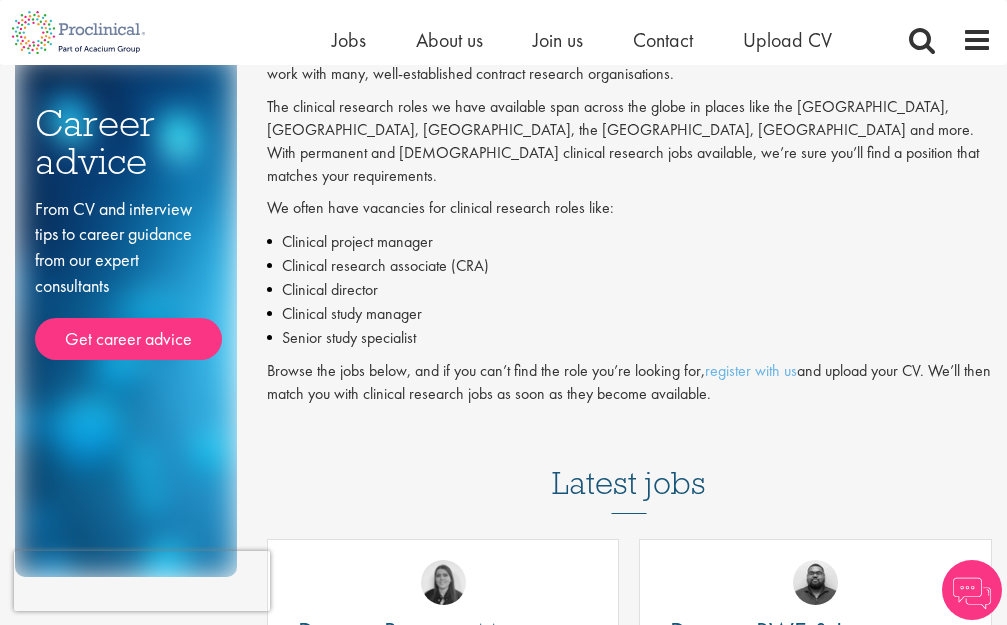 scroll, scrollTop: 200, scrollLeft: 0, axis: vertical 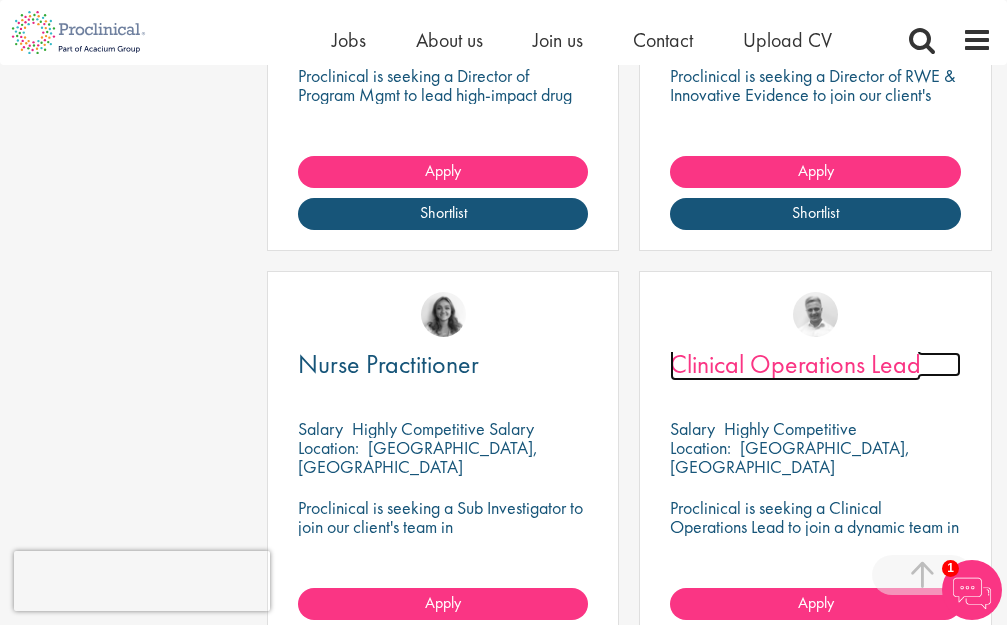 click on "Clinical Operations Lead" at bounding box center [795, 364] 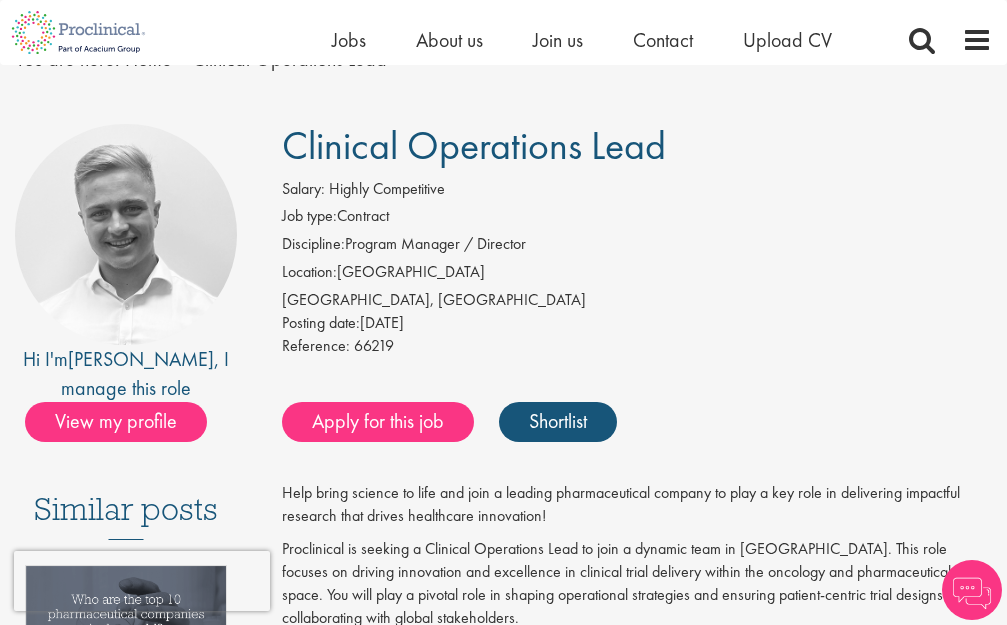 scroll, scrollTop: 300, scrollLeft: 0, axis: vertical 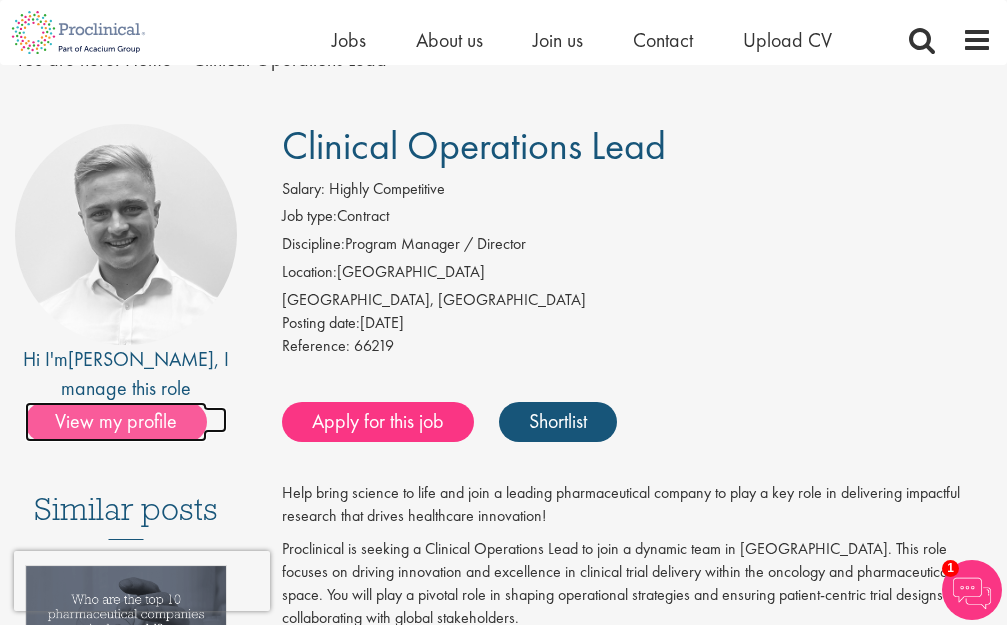 click on "View my profile" at bounding box center [116, 422] 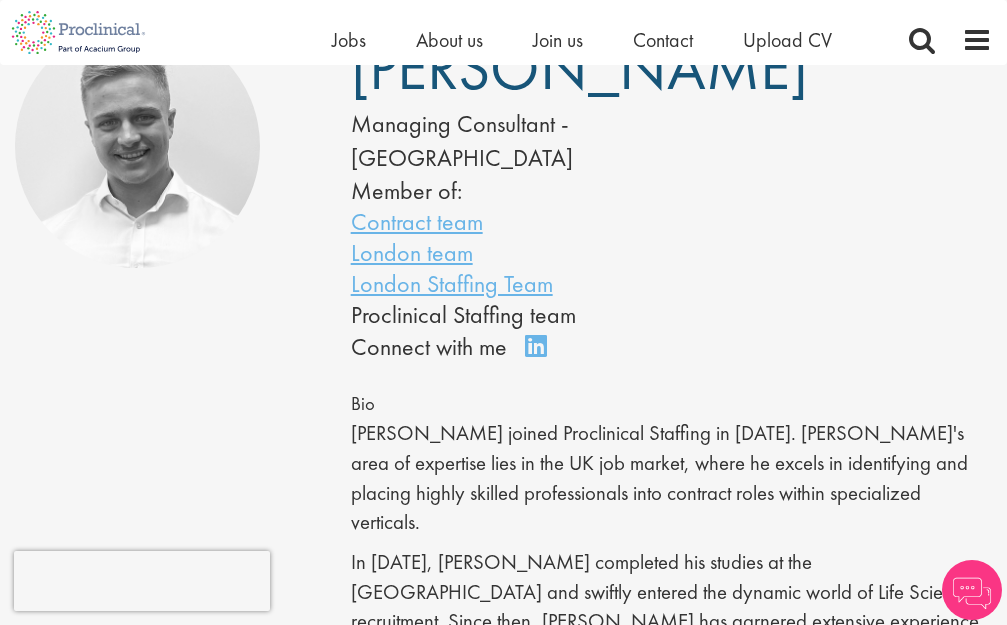 scroll, scrollTop: 200, scrollLeft: 0, axis: vertical 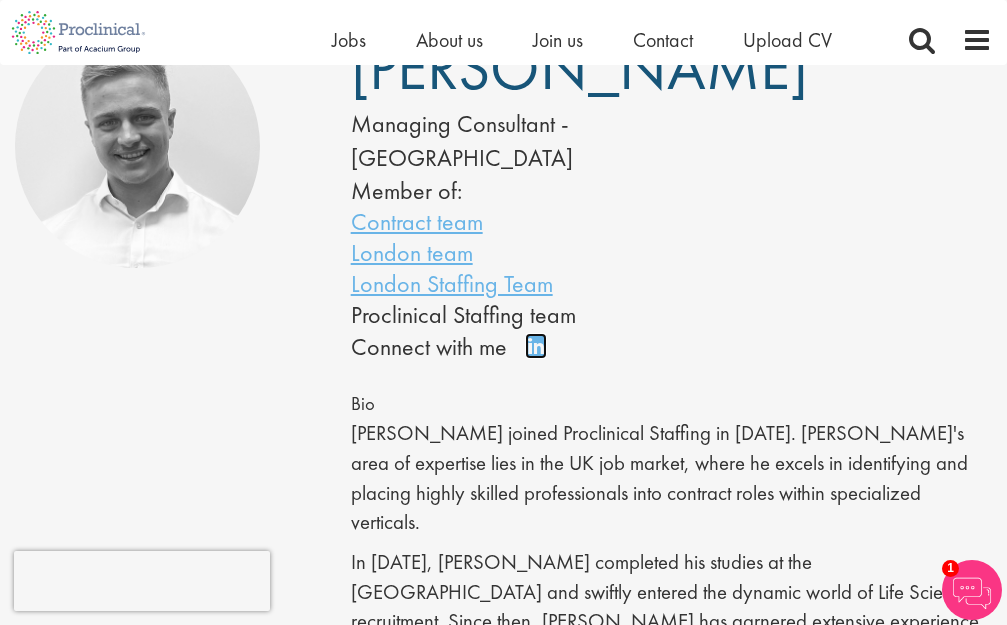 click on "Connect on  LinkedIn" at bounding box center (542, 355) 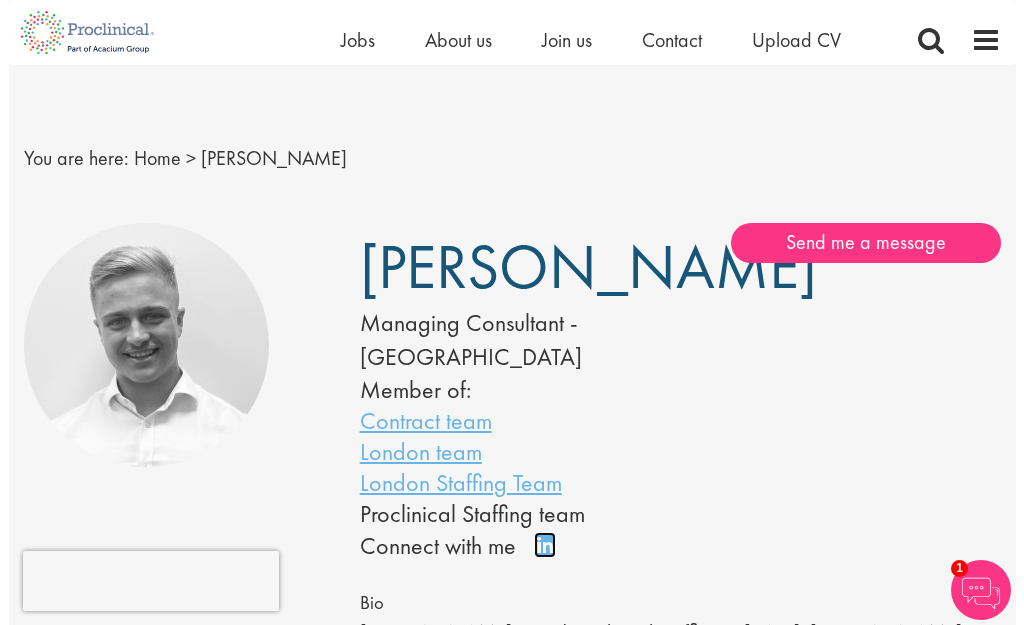 scroll, scrollTop: 0, scrollLeft: 0, axis: both 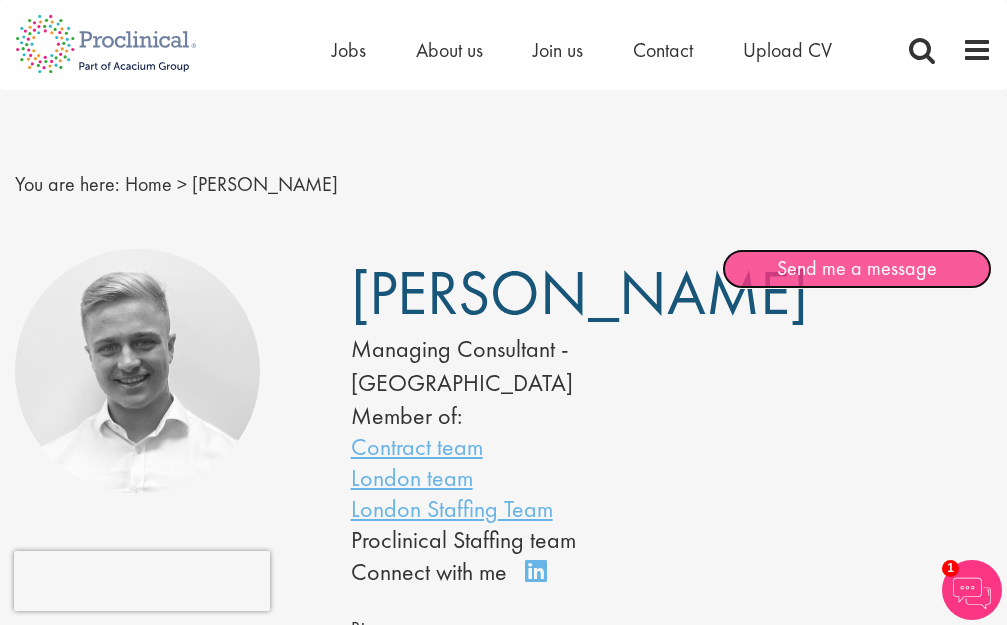 click on "Send me a message" at bounding box center [857, 269] 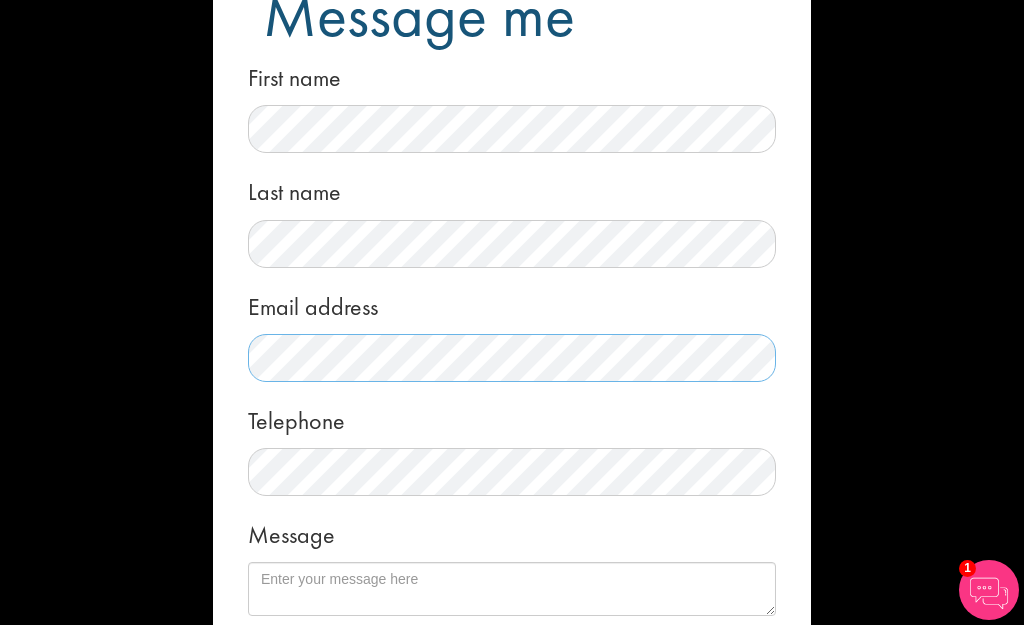 scroll, scrollTop: 200, scrollLeft: 0, axis: vertical 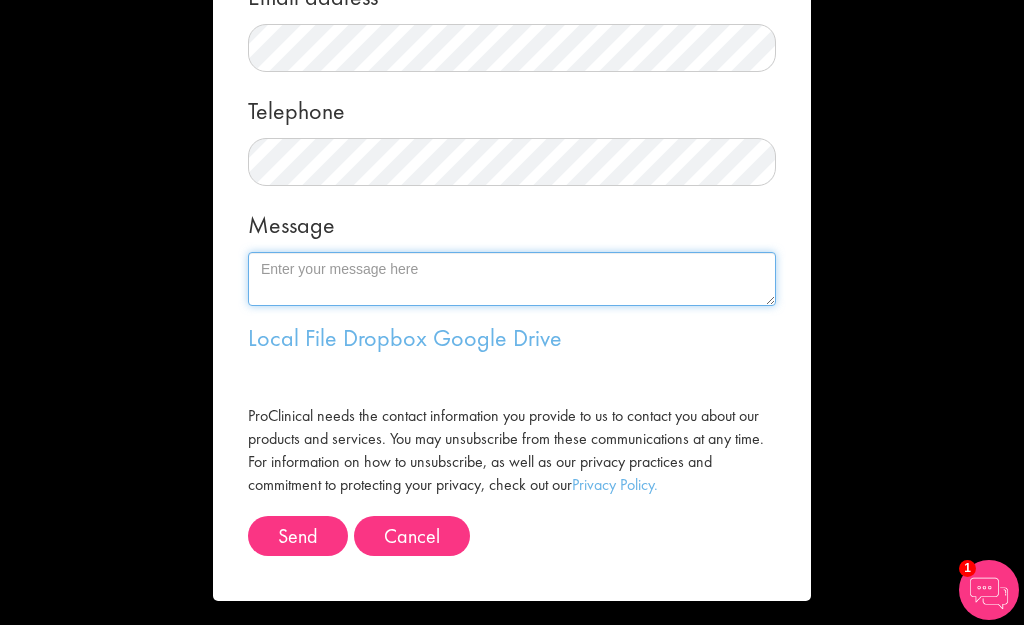 click on "Message" at bounding box center [512, 279] 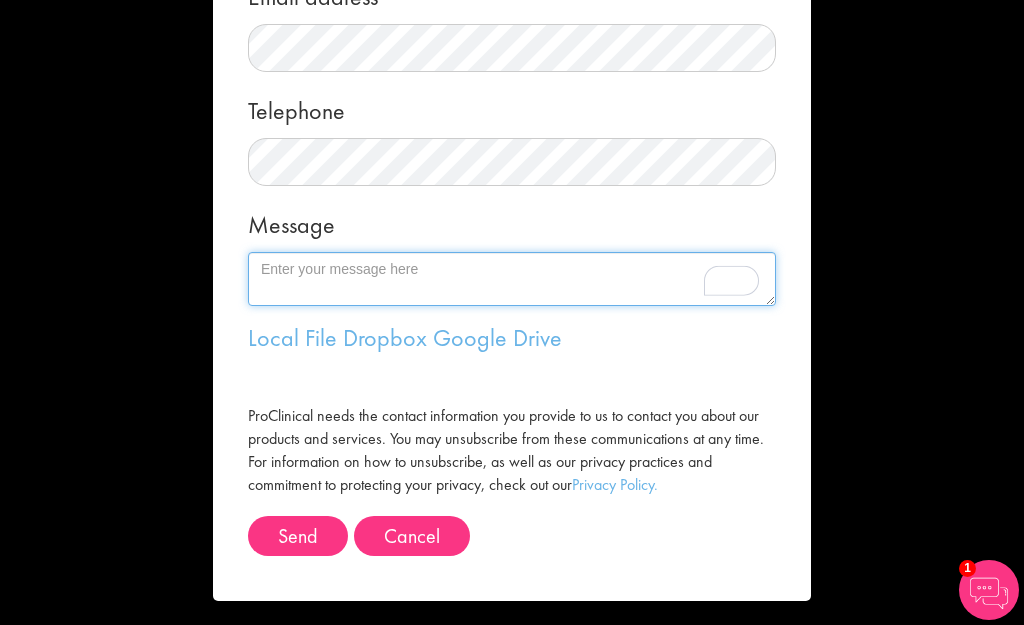 click on "Message" at bounding box center [512, 279] 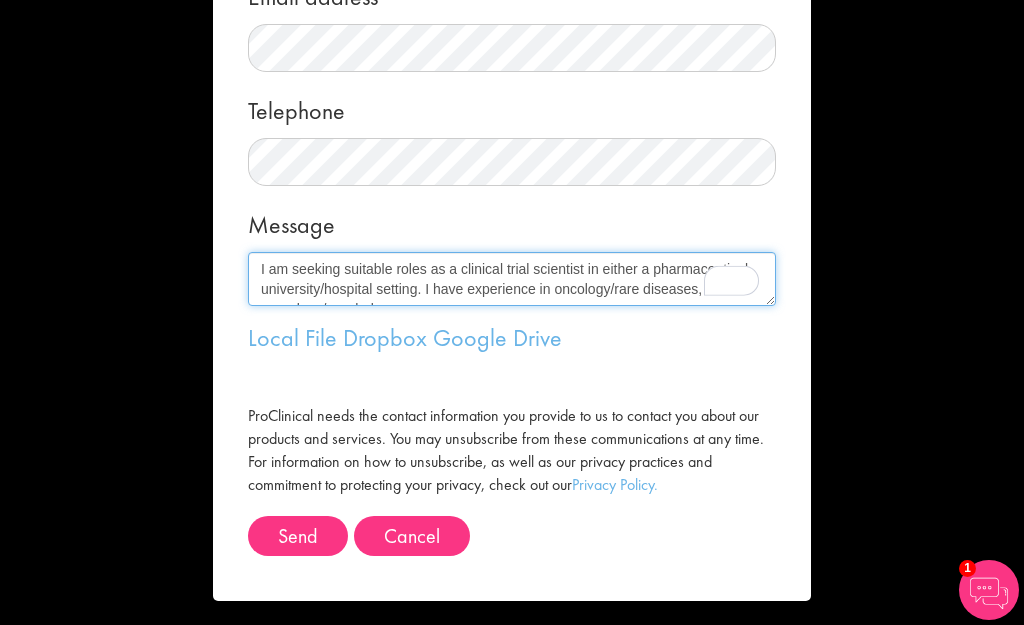 scroll, scrollTop: 173, scrollLeft: 0, axis: vertical 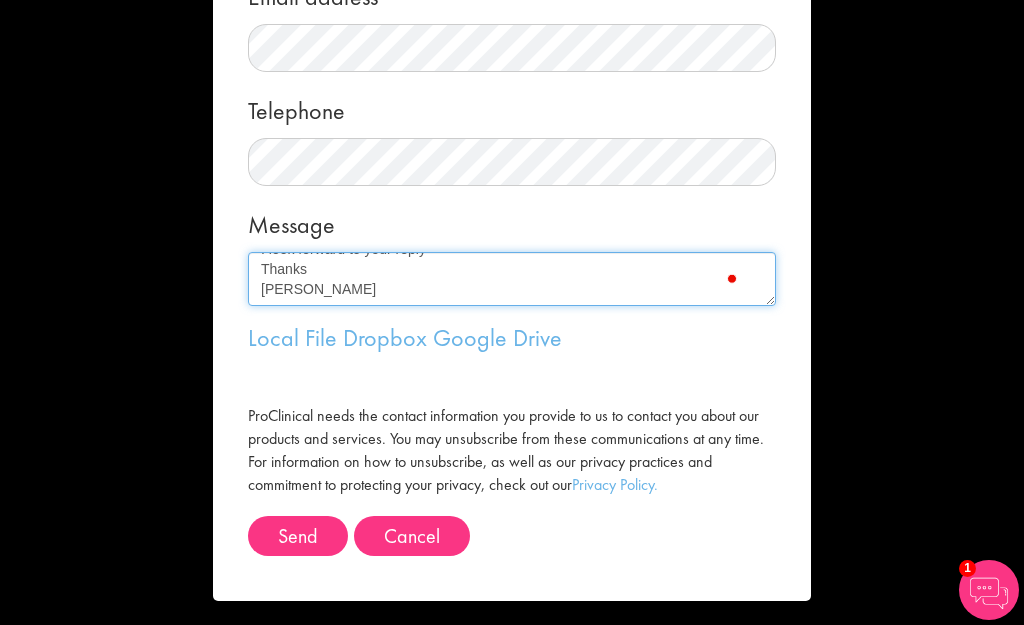 drag, startPoint x: 250, startPoint y: 270, endPoint x: 335, endPoint y: 288, distance: 86.88498 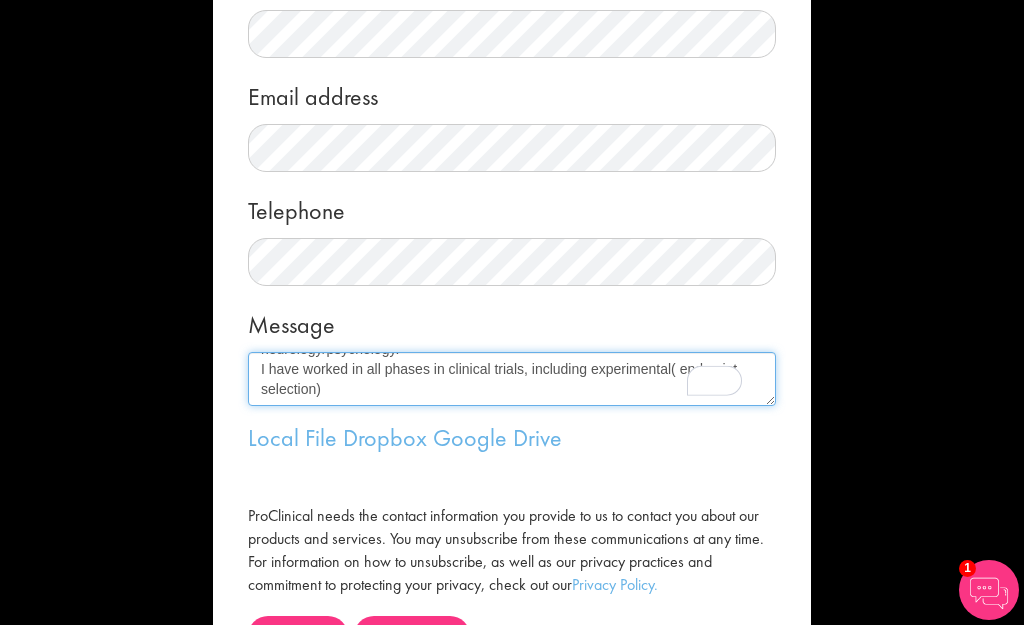 click on "I am seeking suitable roles as a clinical trial scientist in either a pharmaceutical university/hospital setting. I have experience in oncology/rare diseases, and neurology/psychology.
I have worked in all phases in clinical trials, including experimental( end point selection)" at bounding box center [512, 379] 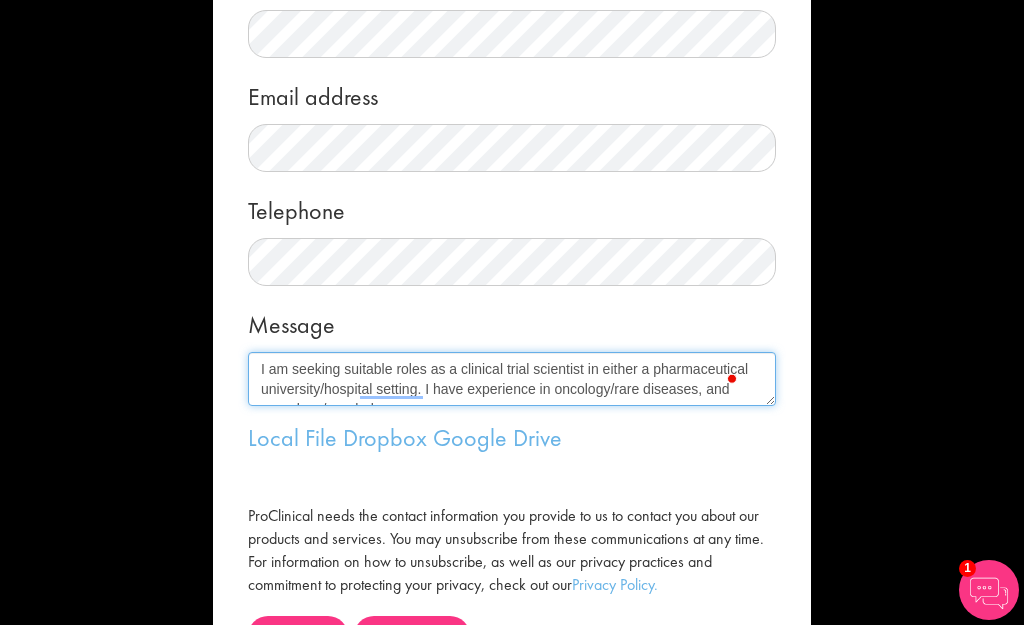 click on "I am seeking suitable roles as a clinical trial scientist in either a pharmaceutical university/hospital setting. I have experience in oncology/rare diseases, and neurology/psychology.
I have worked in all phases in clinical trials, including experimental( end point selection)" at bounding box center (512, 379) 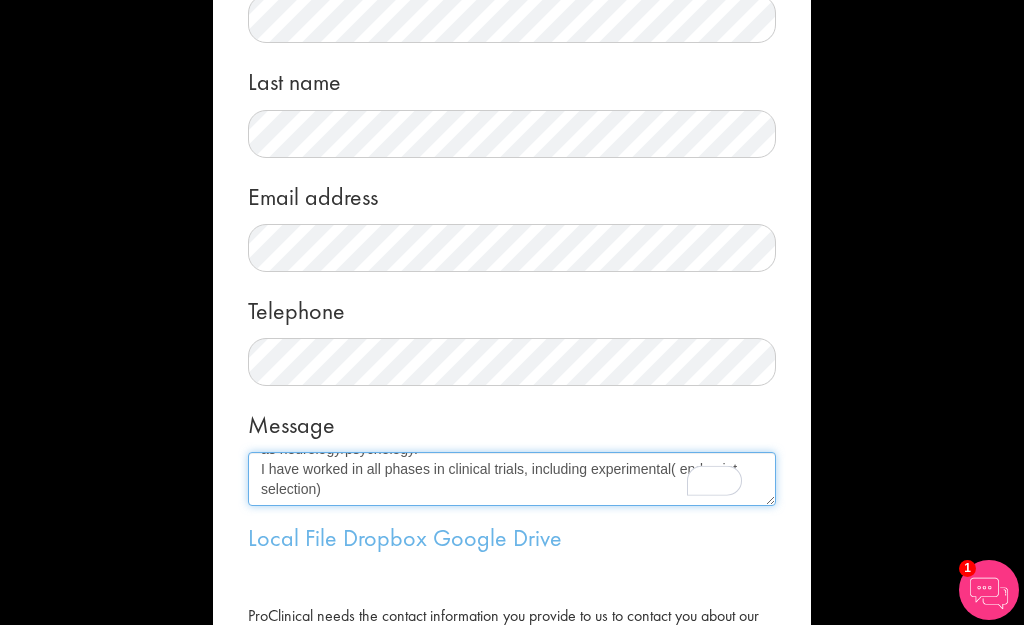 click on "I am seeking suitable roles as a clinical trial scientist in either a pharmaceutical /university/hospital setting. I have experience in oncology/rare diseases, as well as neurology/psychology.
I have worked in all phases in clinical trials, including experimental( end point selection)" at bounding box center (512, 479) 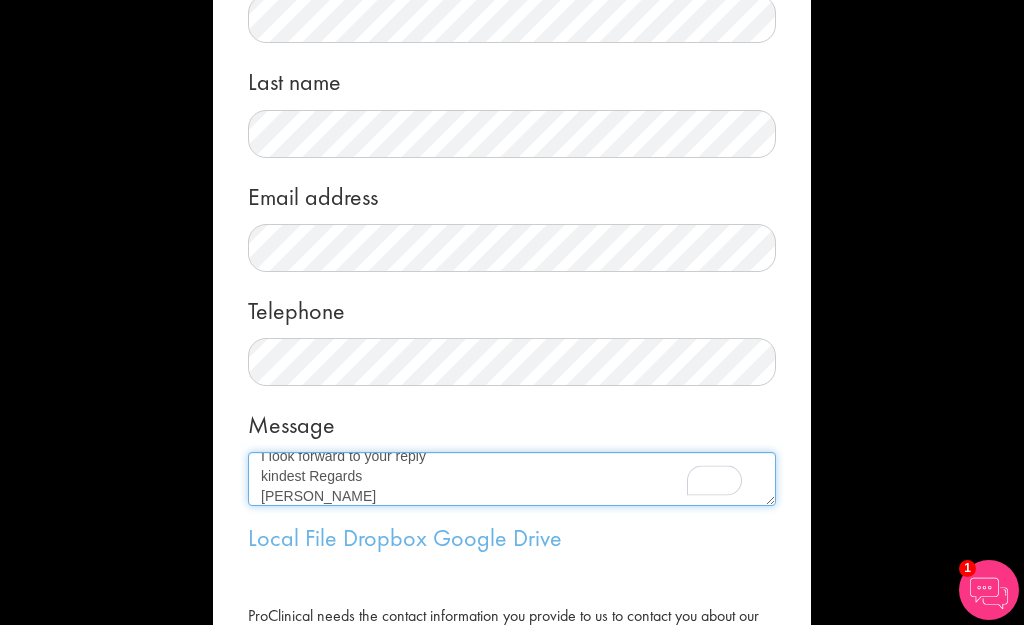 click on "I am seeking suitable roles as a clinical trial scientist in either a pharmaceutical /university/hospital setting. I have experience in oncology/rare diseases, as well as neurology/psychology.
I have worked in all phases in clinical trials, including experimental( end point selection)
I look forward to your reply
kindest Regards
Angelina" at bounding box center [512, 479] 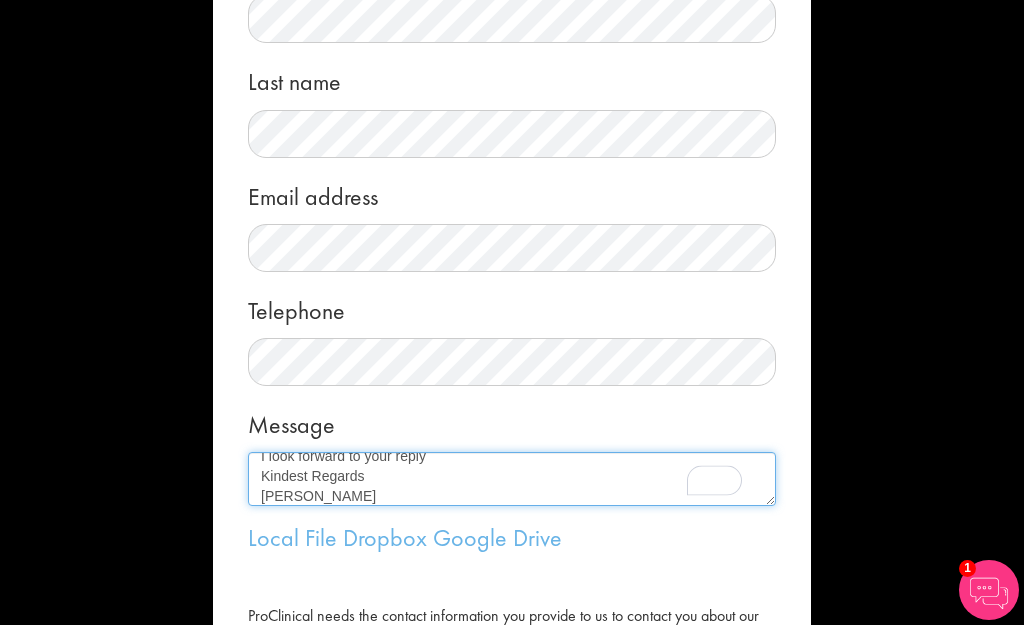click on "I am seeking suitable roles as a clinical trial scientist in either a pharmaceutical /university/hospital setting. I have experience in oncology/rare diseases, as well as neurology/psychology.
I have worked in all phases in clinical trials, including experimental( end point selection)
I look forward to your reply
Kindest Regards
Angelina" at bounding box center (512, 479) 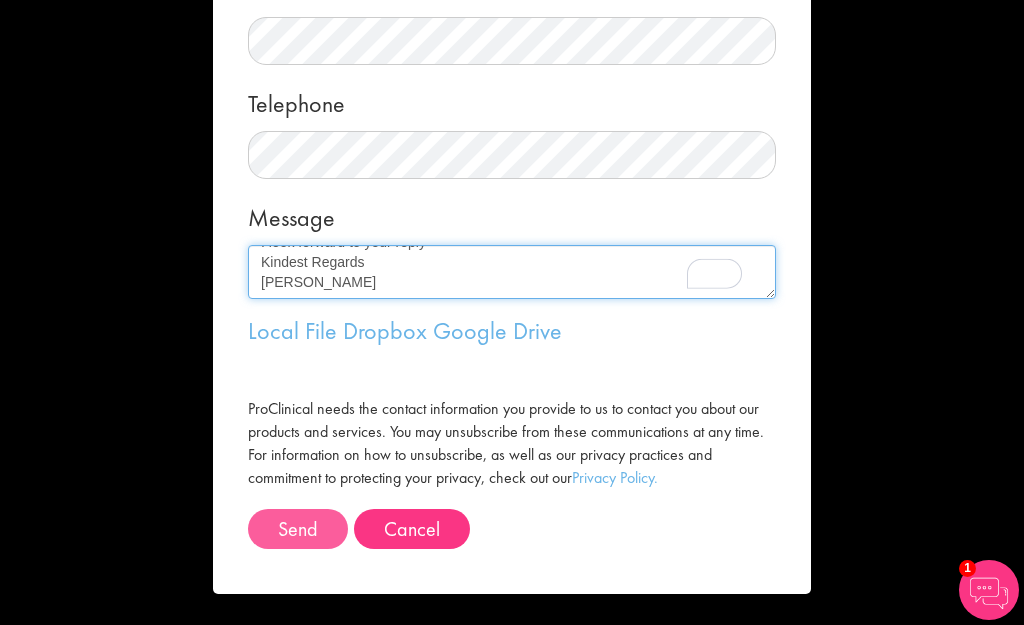 type on "I am seeking suitable roles as a clinical trial scientist in either a pharmaceutical /university/hospital setting. I have experience in oncology/rare diseases, as well as neurology/psychology.
I have worked in all phases in clinical trials, including experimental( end point selection)
I look forward to your reply
Kindest Regards
Angelina" 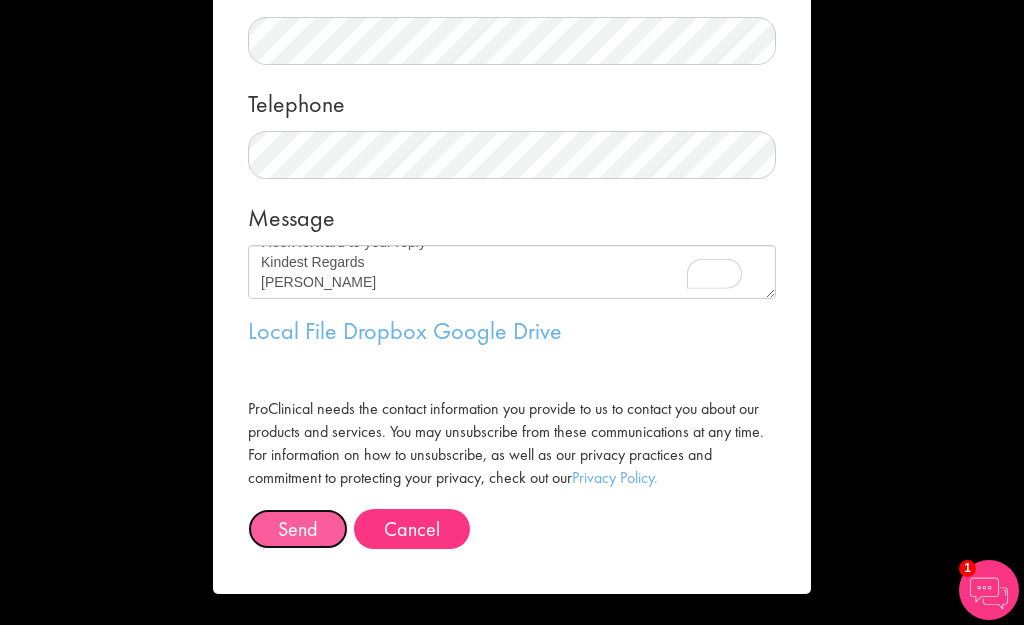 click on "Send" at bounding box center [298, 529] 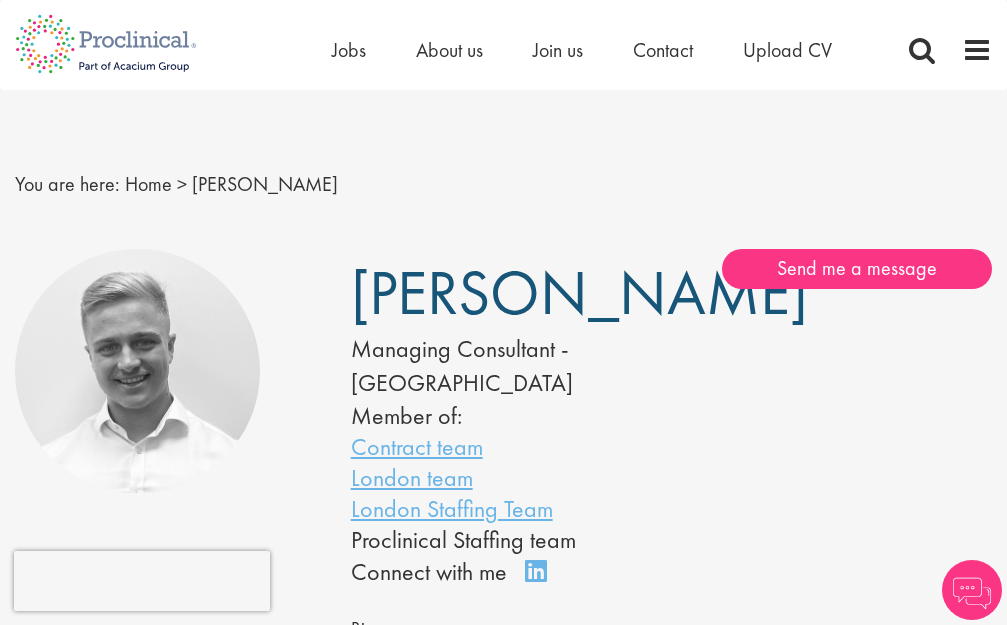 scroll, scrollTop: 0, scrollLeft: 0, axis: both 